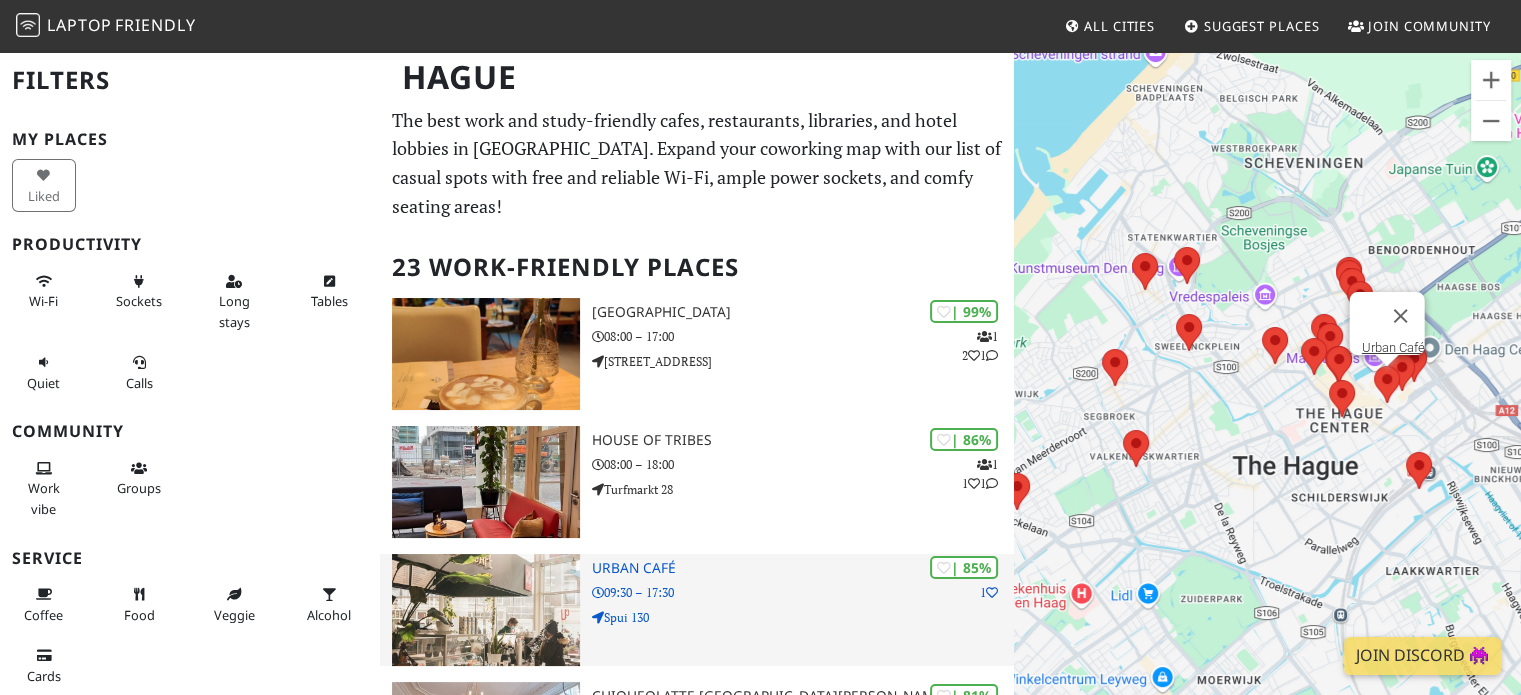 scroll, scrollTop: 188, scrollLeft: 0, axis: vertical 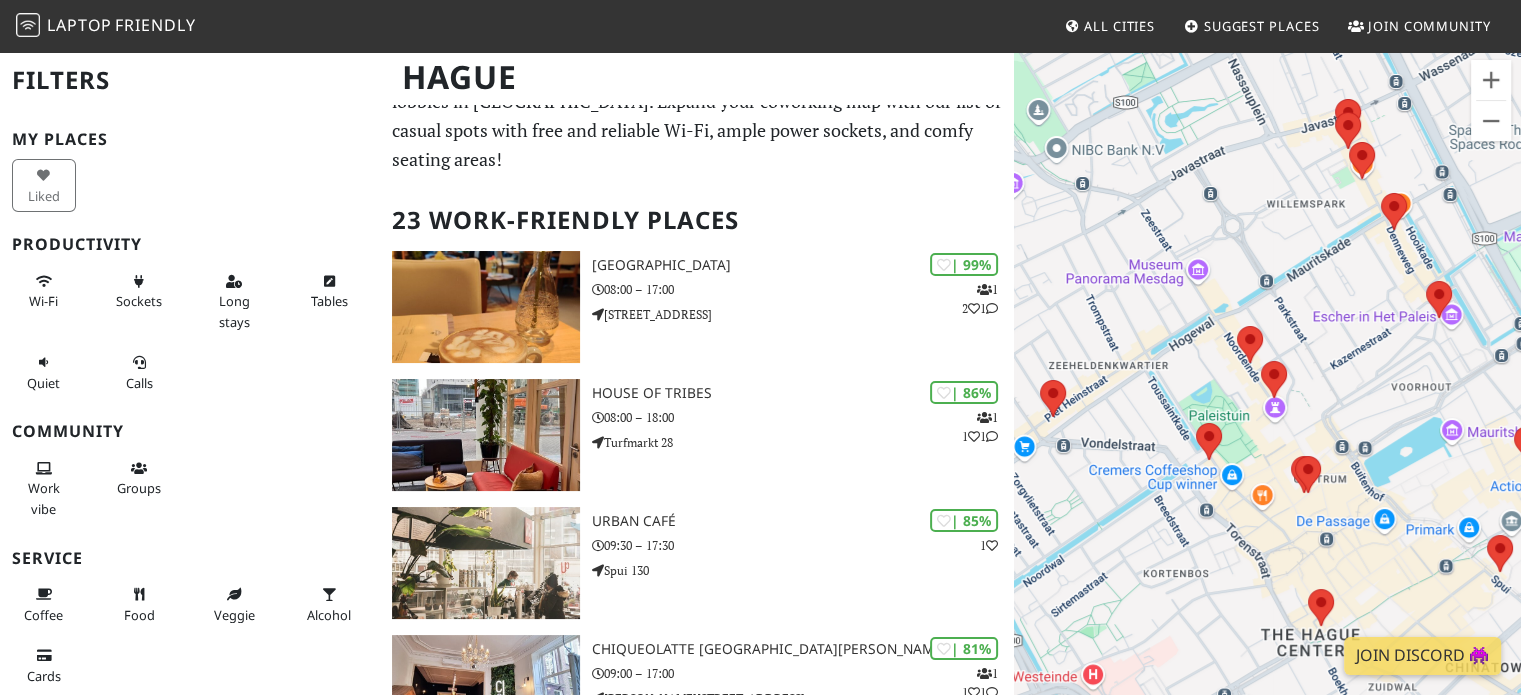 drag, startPoint x: 1202, startPoint y: 317, endPoint x: 1262, endPoint y: 457, distance: 152.31546 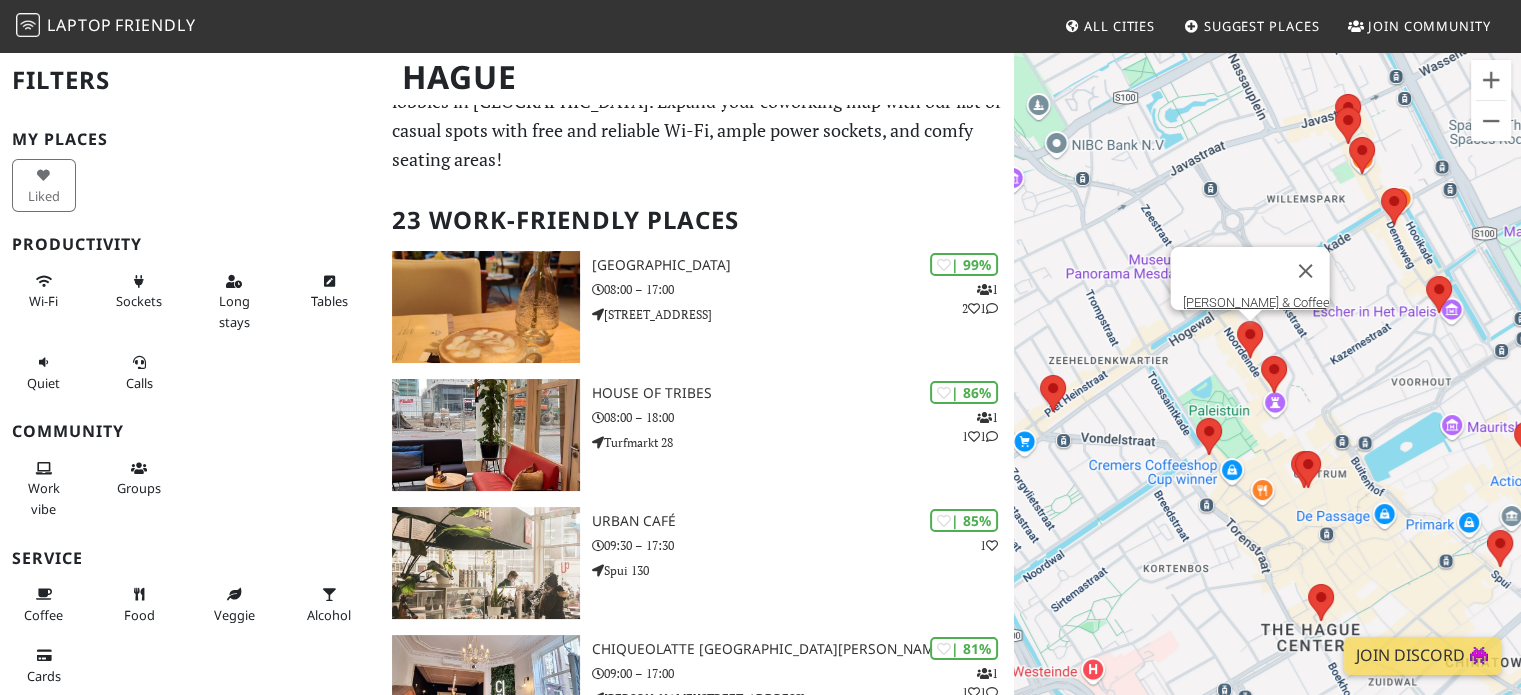 click at bounding box center [1237, 321] 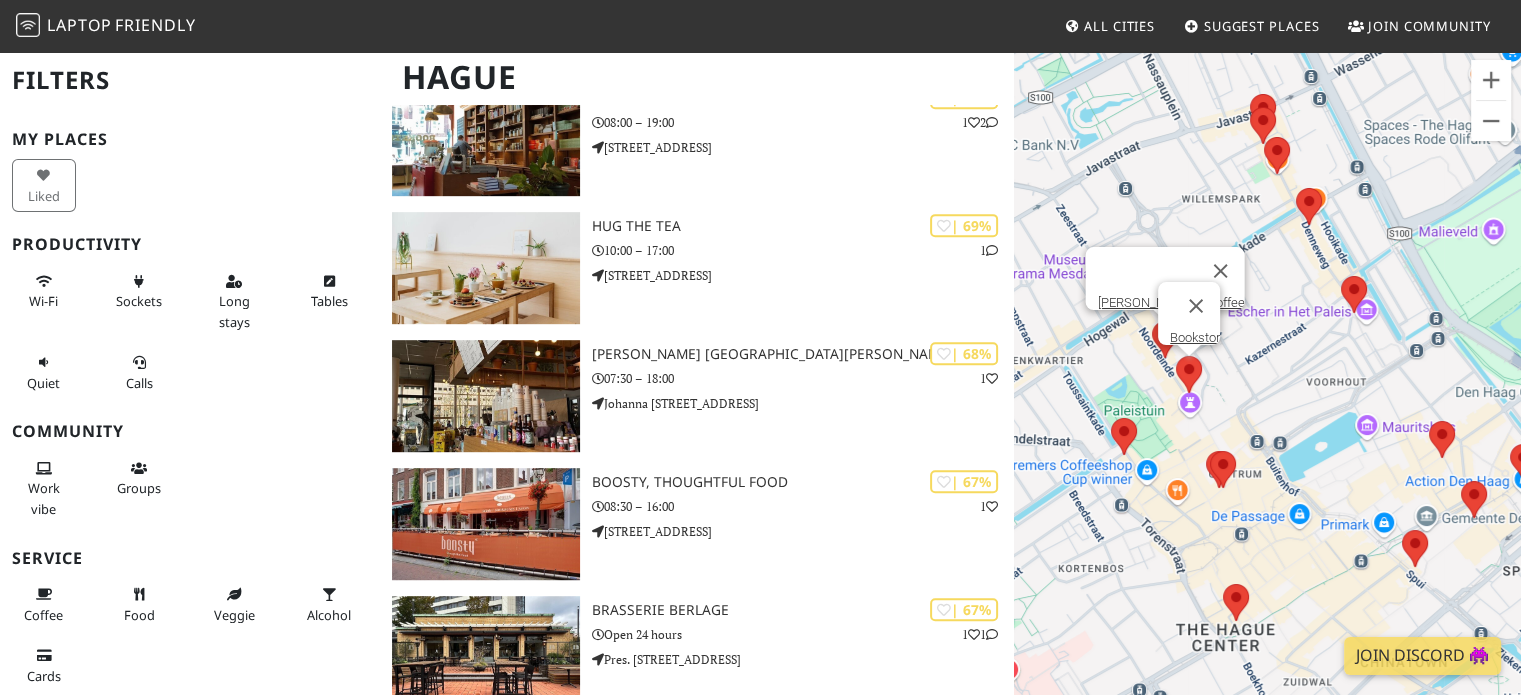 scroll, scrollTop: 983, scrollLeft: 0, axis: vertical 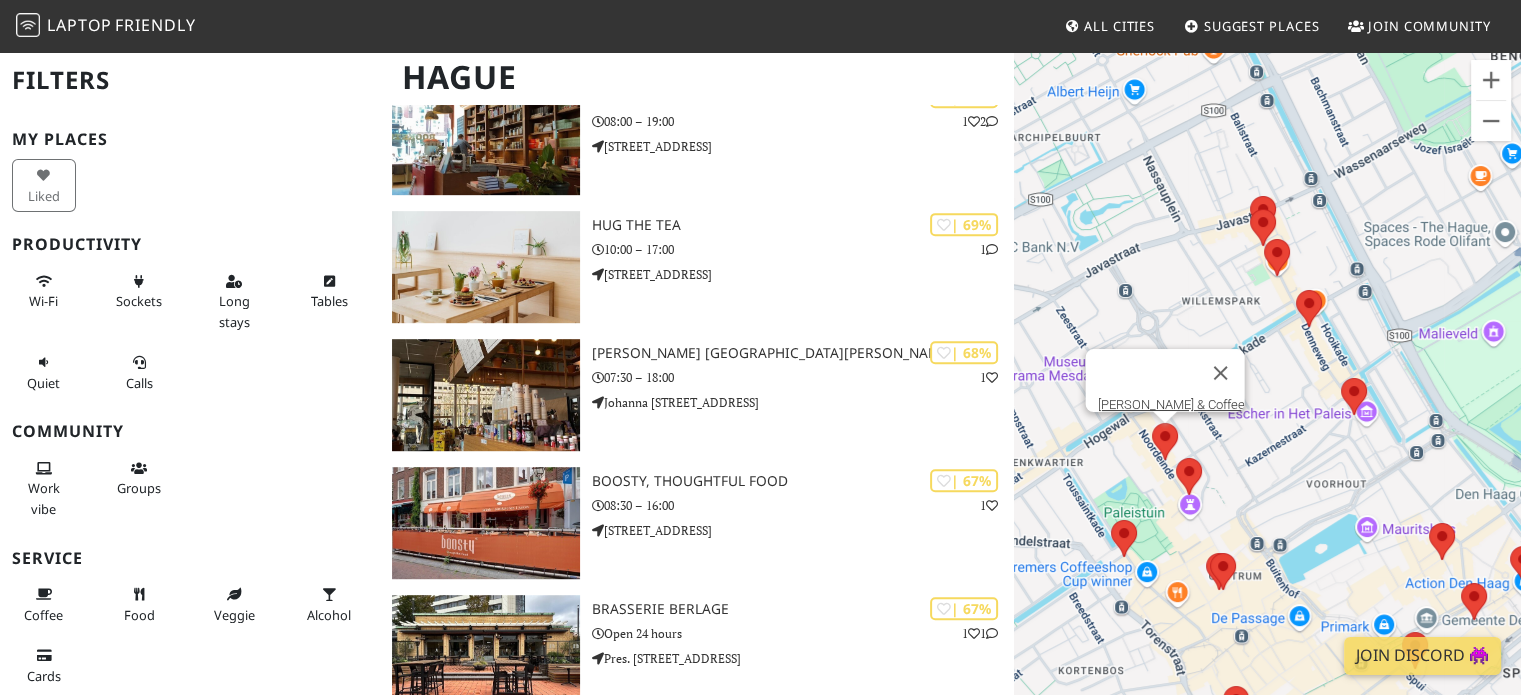 click on "To navigate, press the arrow keys. Lola Bikes & Coffee" at bounding box center [1267, 397] 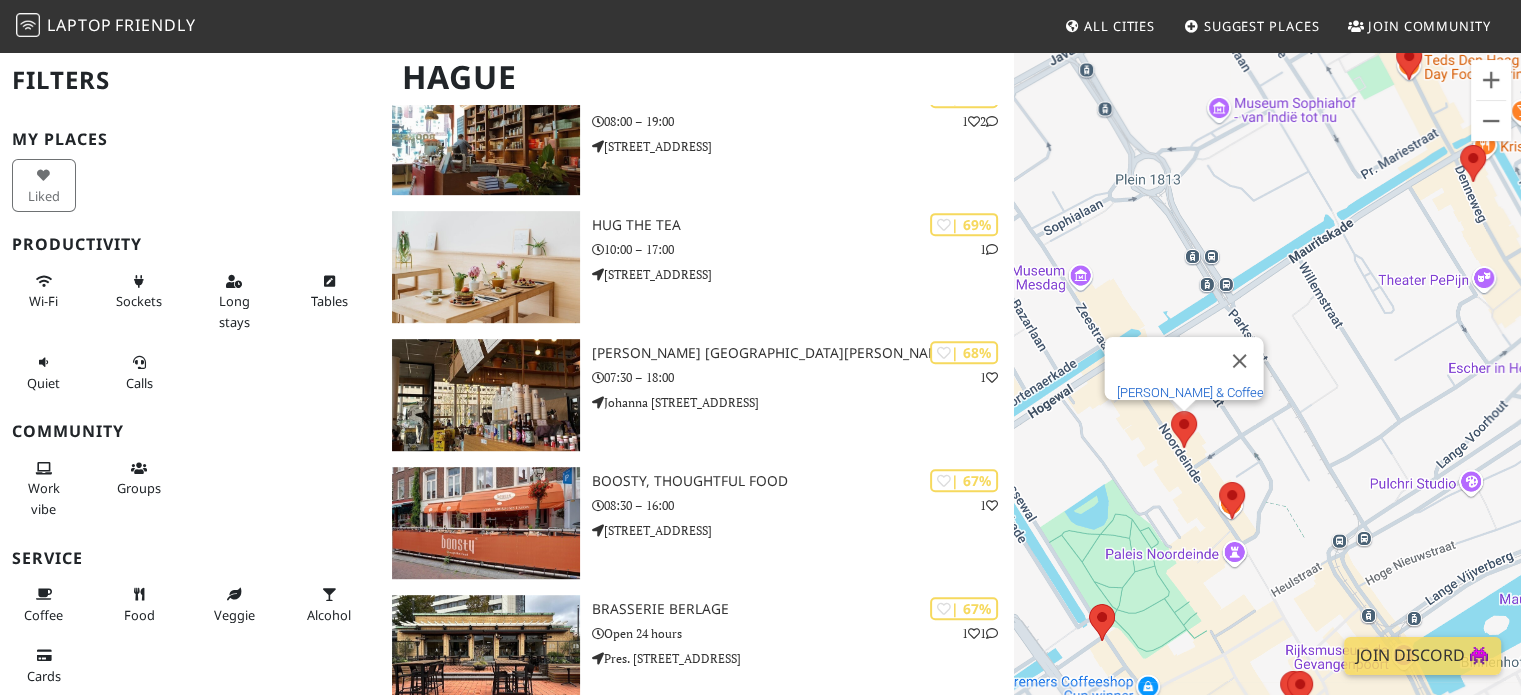 click on "[PERSON_NAME] & Coffee" at bounding box center [1189, 392] 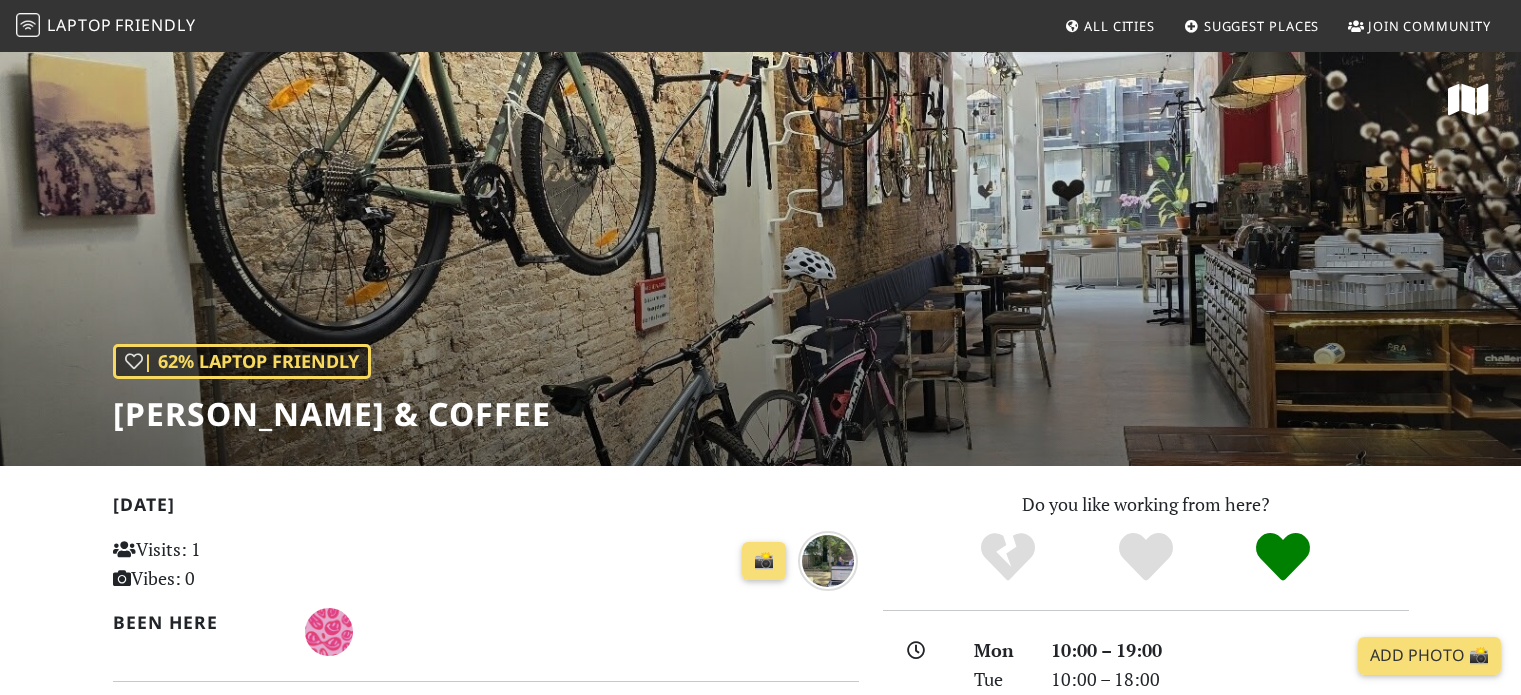 scroll, scrollTop: 0, scrollLeft: 0, axis: both 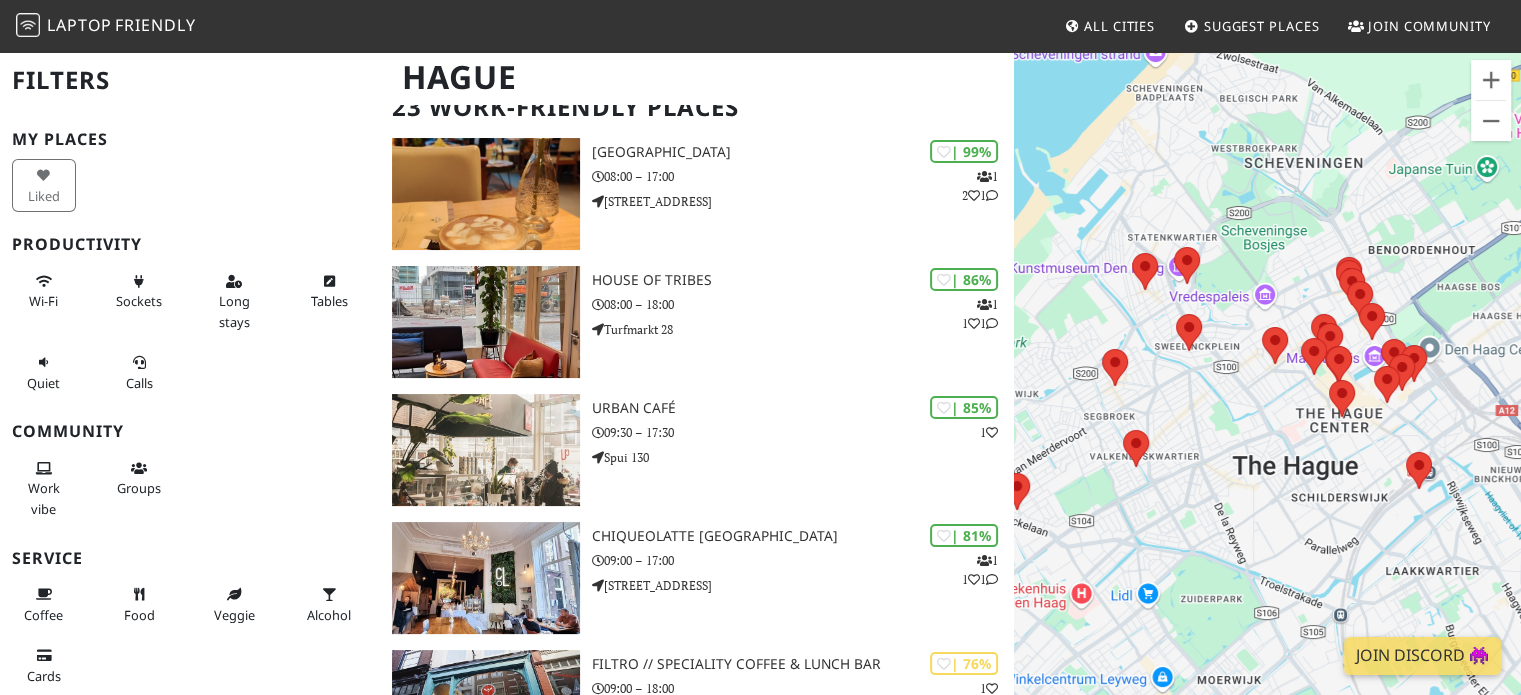 click on "To navigate, press the arrow keys." at bounding box center (1267, 397) 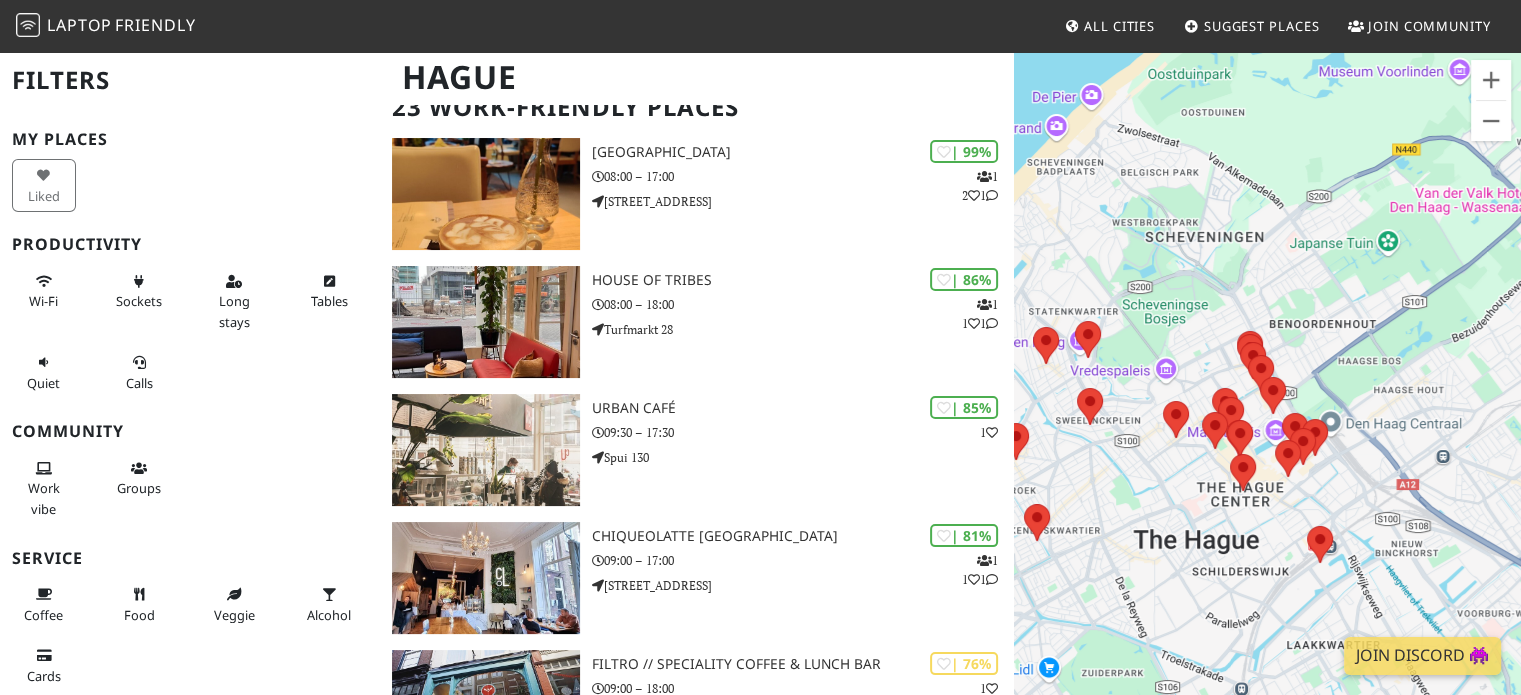drag, startPoint x: 1274, startPoint y: 400, endPoint x: 1170, endPoint y: 477, distance: 129.40247 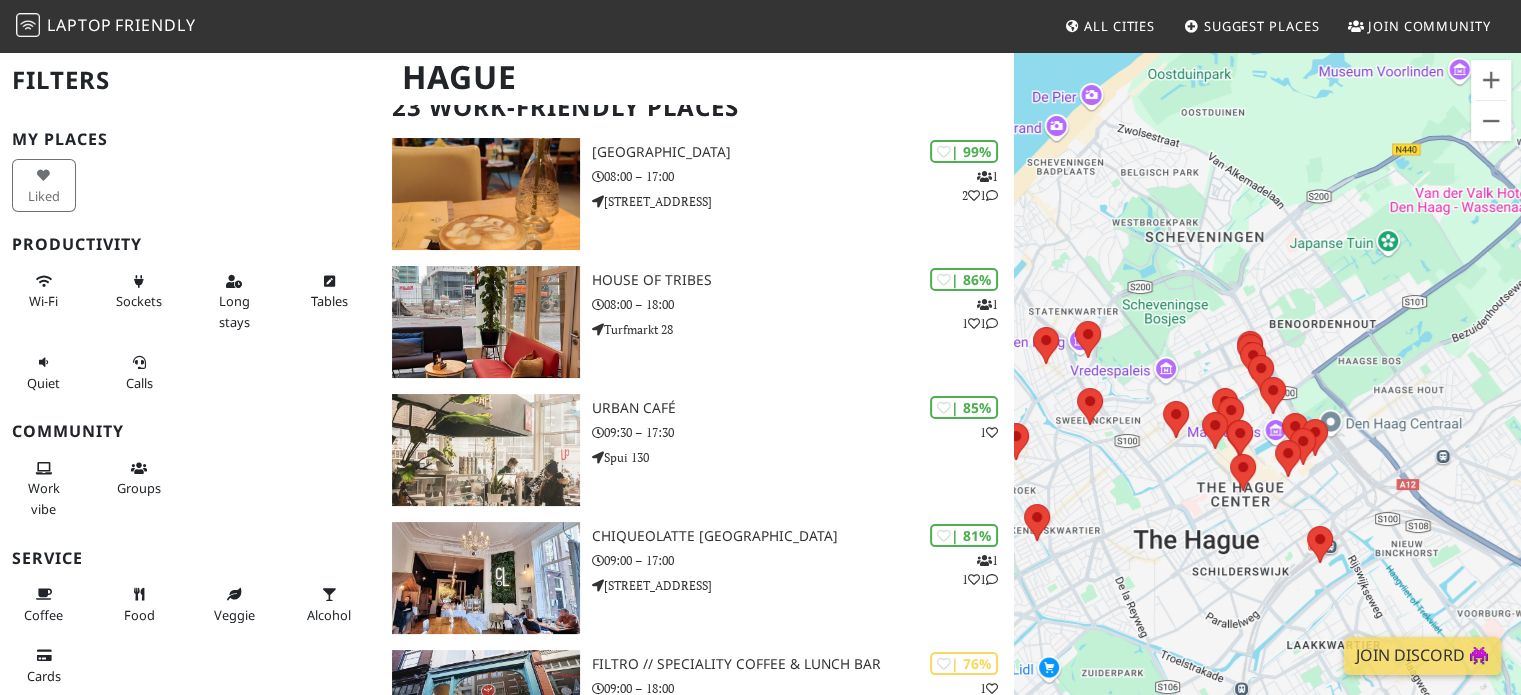 click on "To navigate, press the arrow keys." at bounding box center [1267, 397] 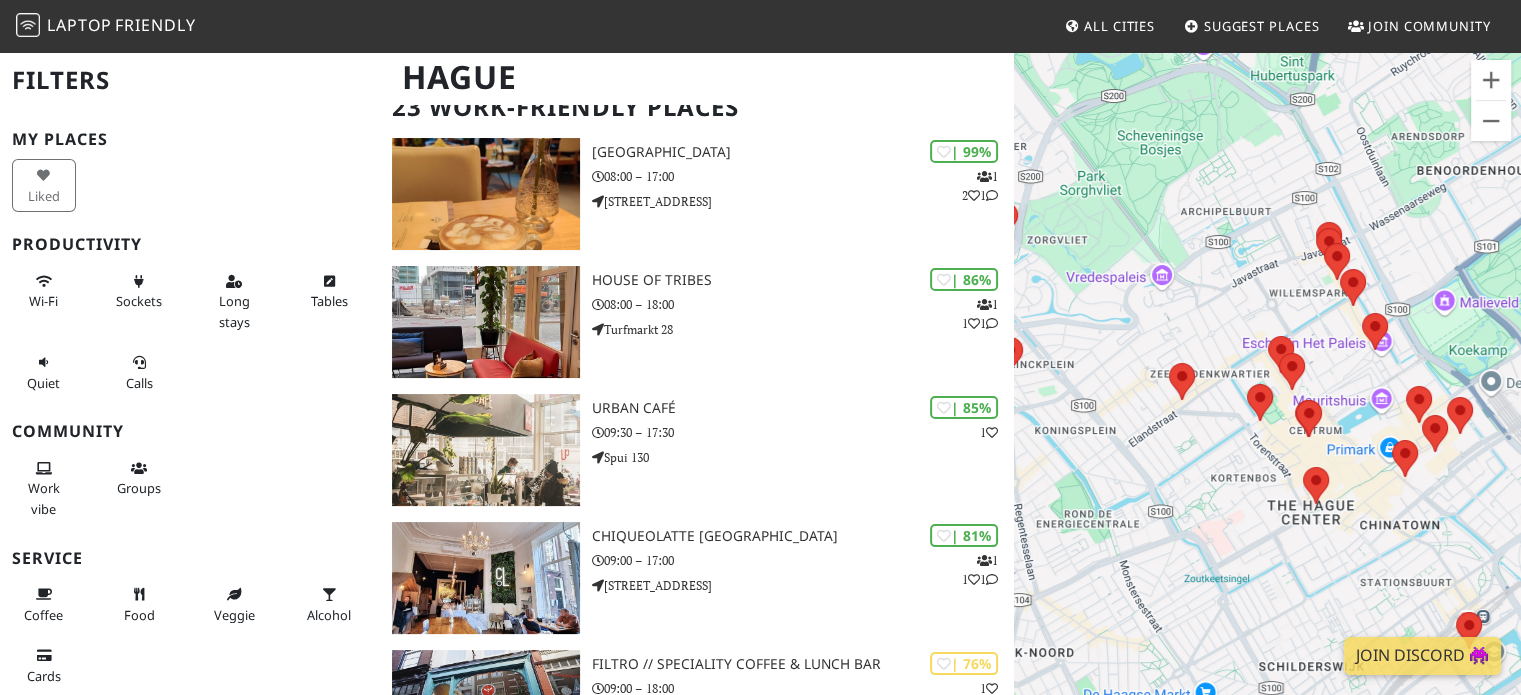 click on "To navigate, press the arrow keys." at bounding box center (1267, 397) 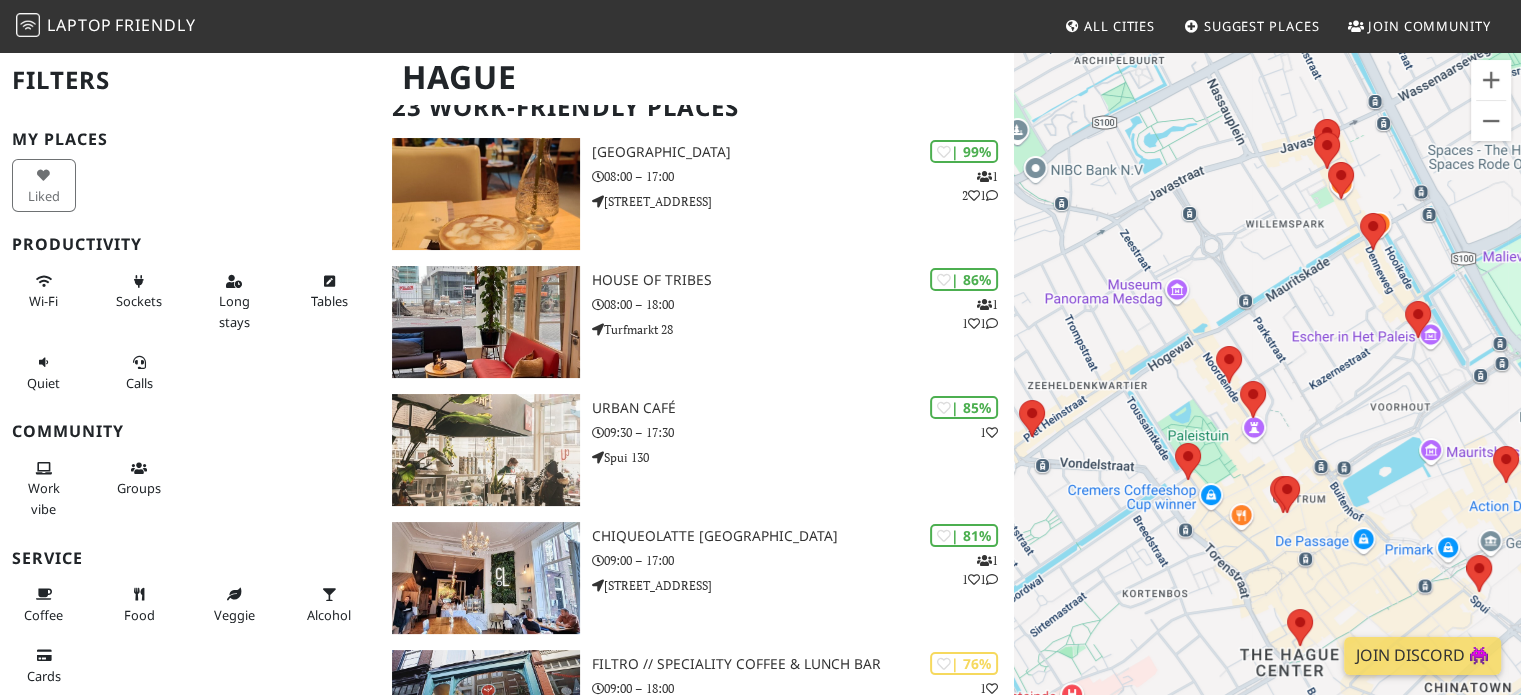 drag, startPoint x: 1363, startPoint y: 362, endPoint x: 1279, endPoint y: 463, distance: 131.3659 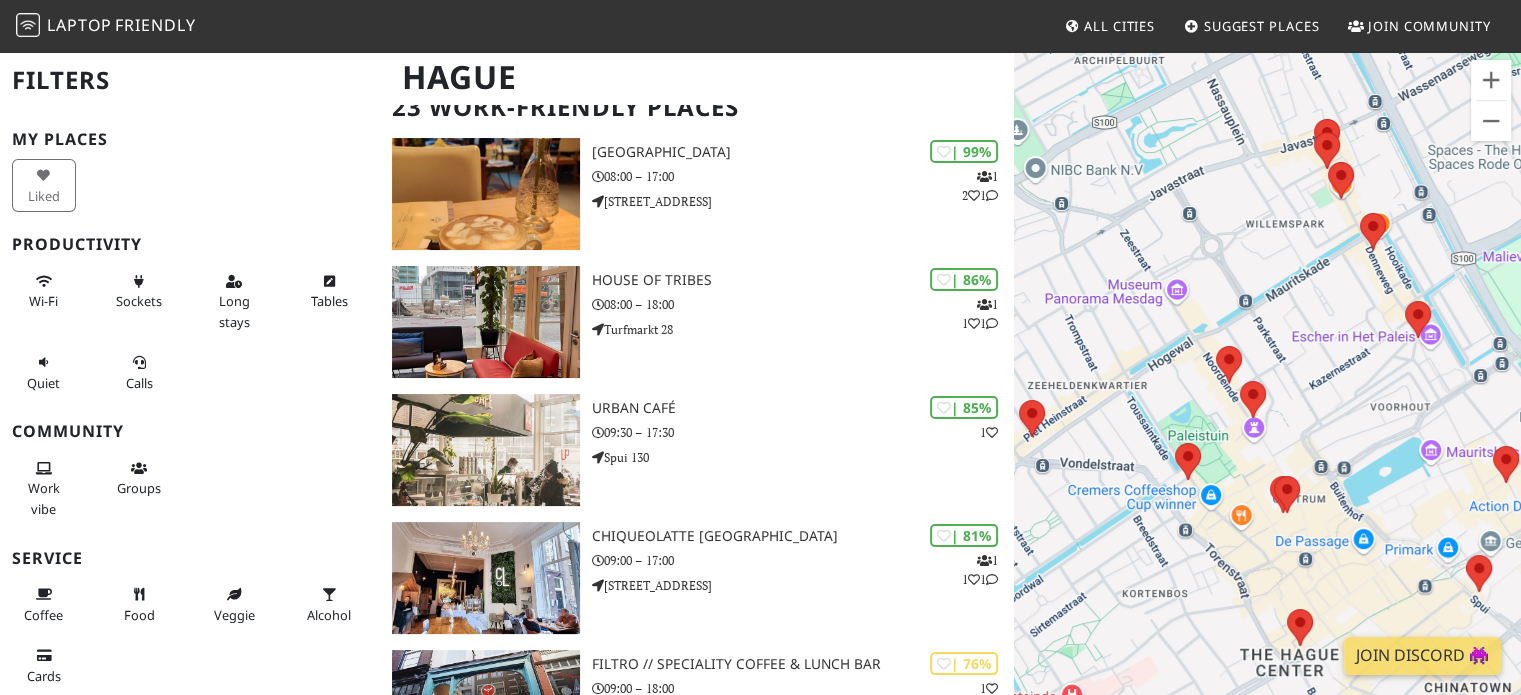 click on "To navigate, press the arrow keys." at bounding box center (1267, 397) 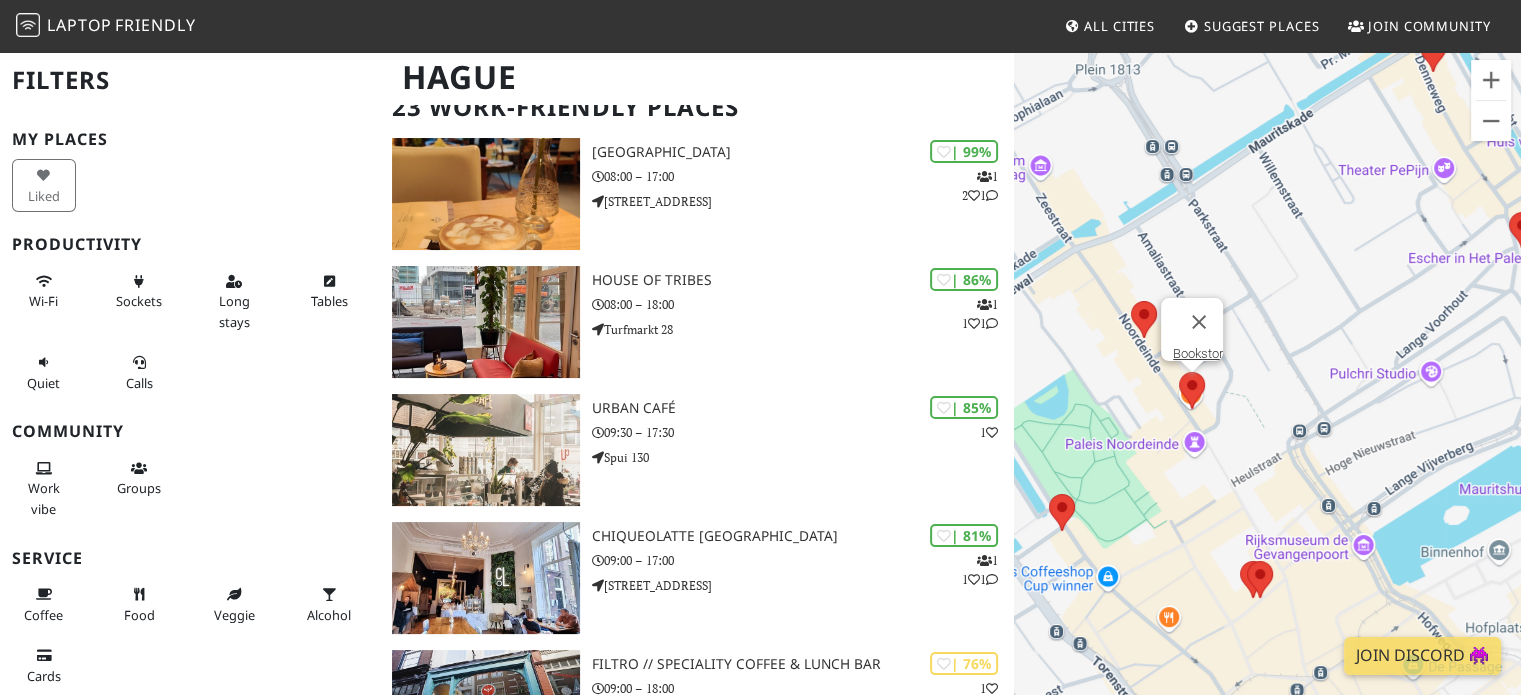 click at bounding box center (1179, 372) 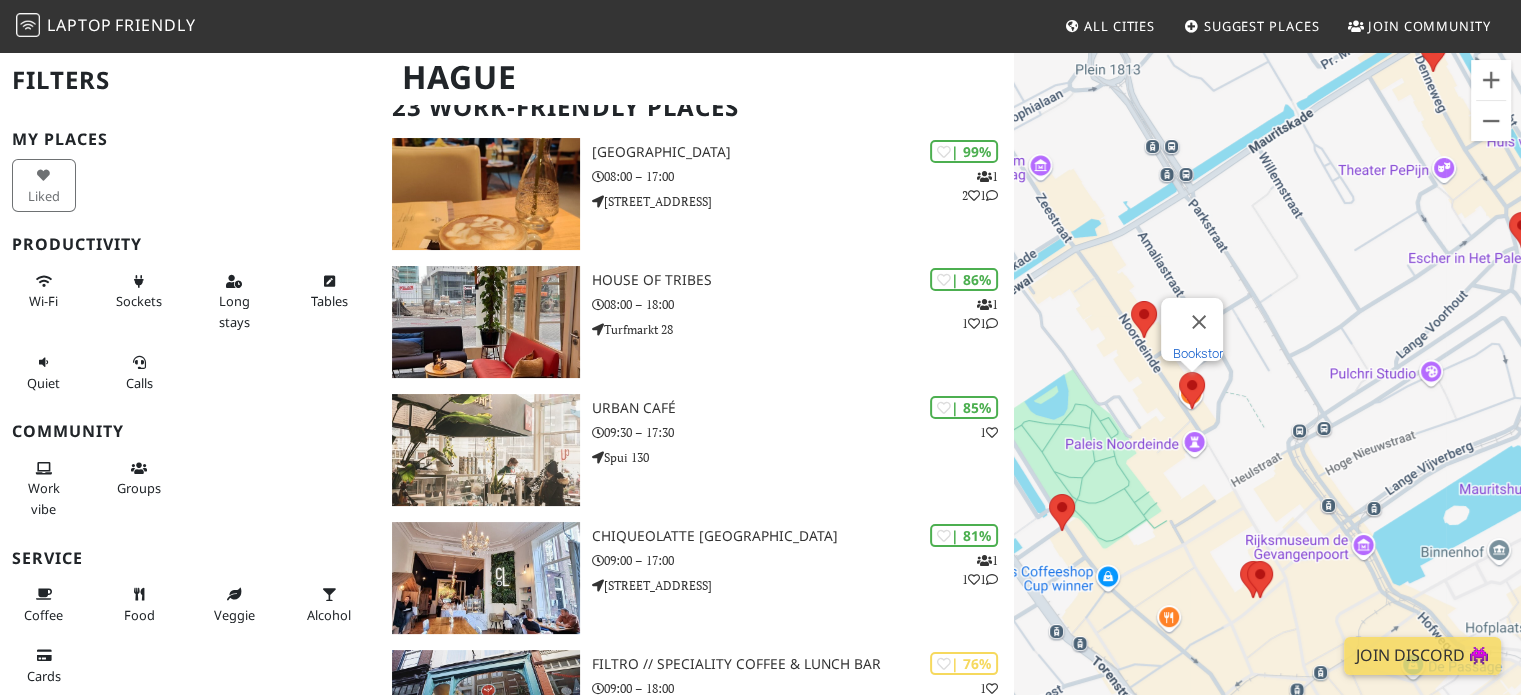 click on "Bookstor" at bounding box center (1198, 353) 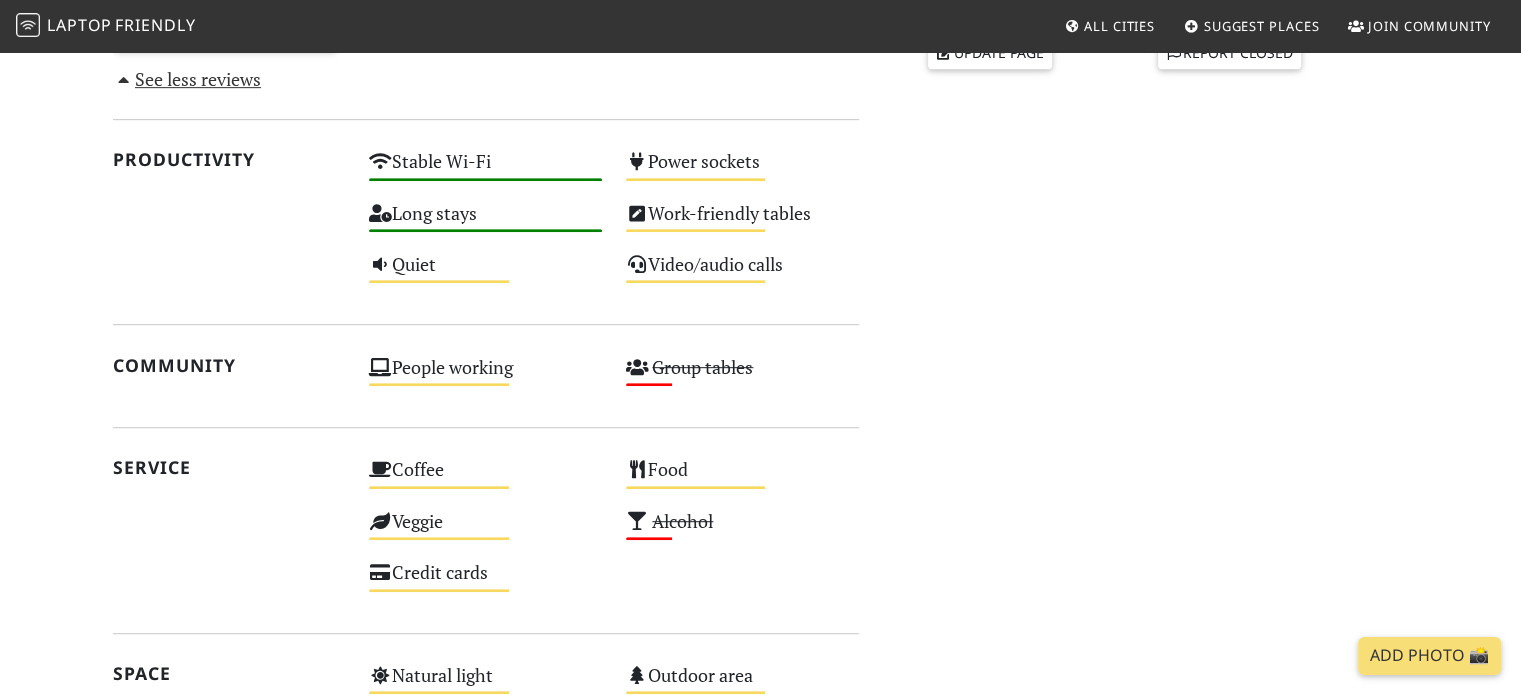 scroll, scrollTop: 969, scrollLeft: 0, axis: vertical 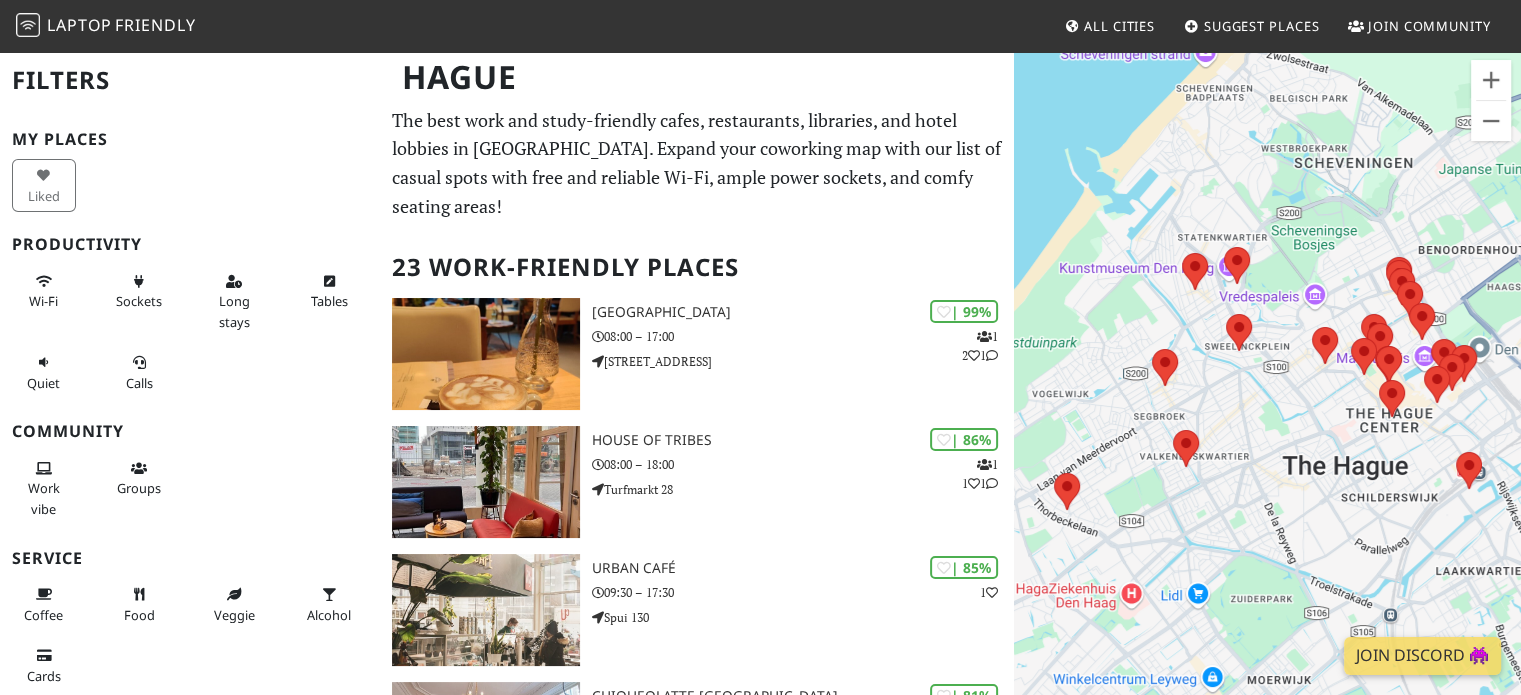 click on "To navigate, press the arrow keys." at bounding box center [1267, 397] 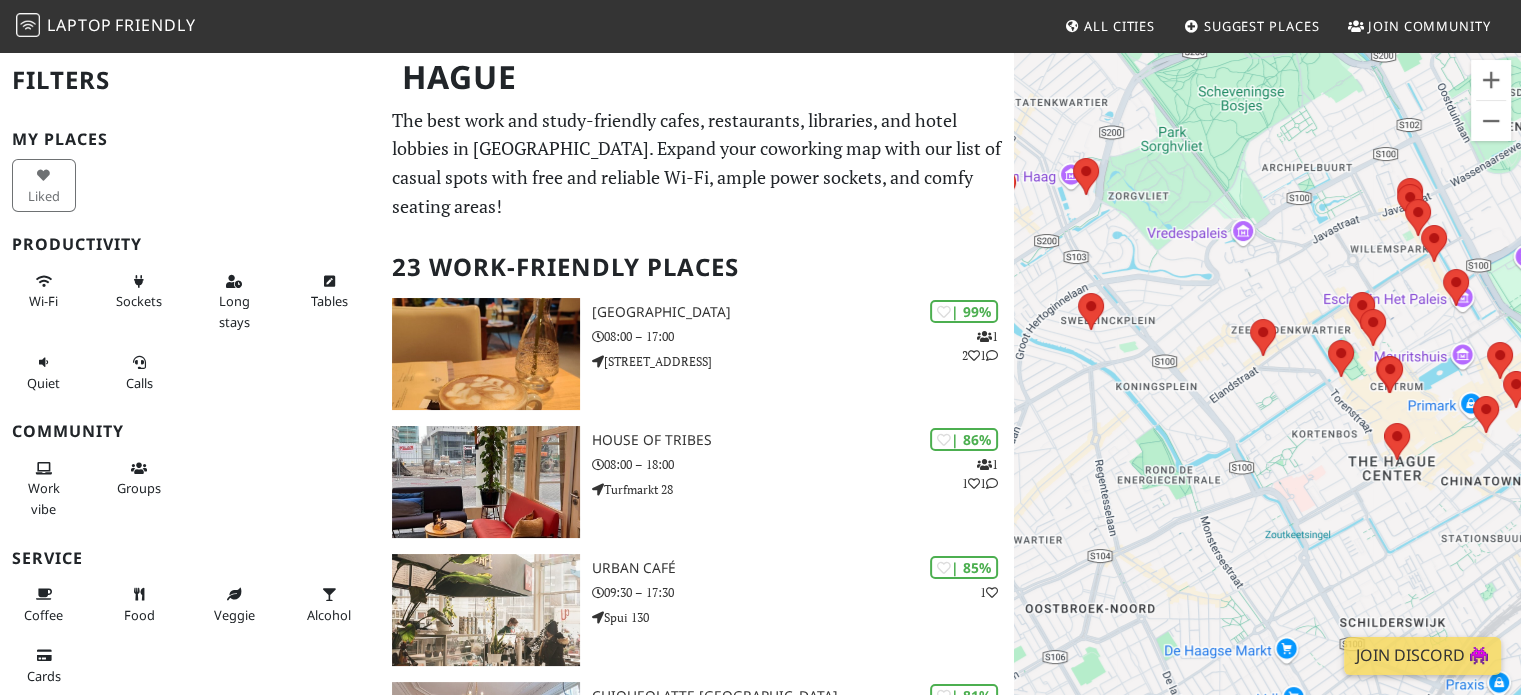 drag, startPoint x: 1346, startPoint y: 409, endPoint x: 1071, endPoint y: 410, distance: 275.00183 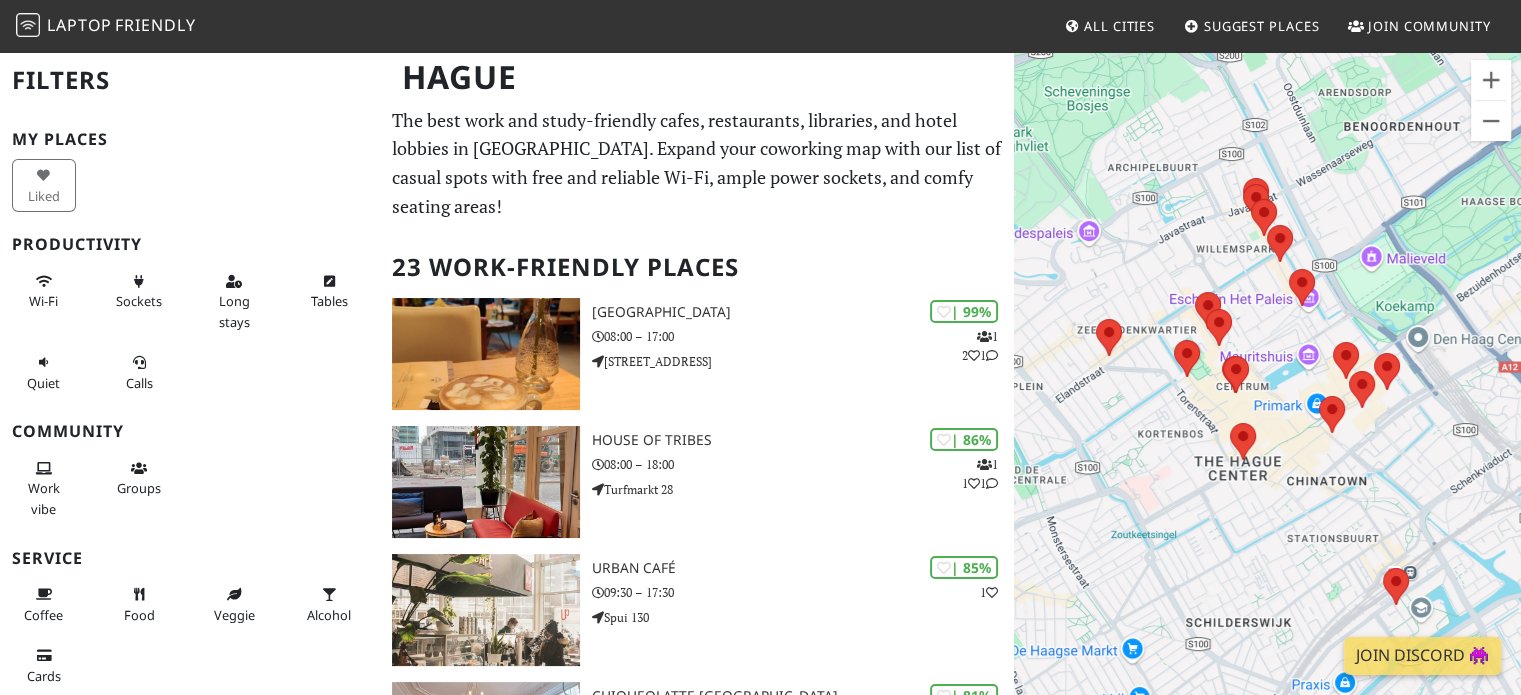 click on "To navigate, press the arrow keys." at bounding box center (1267, 397) 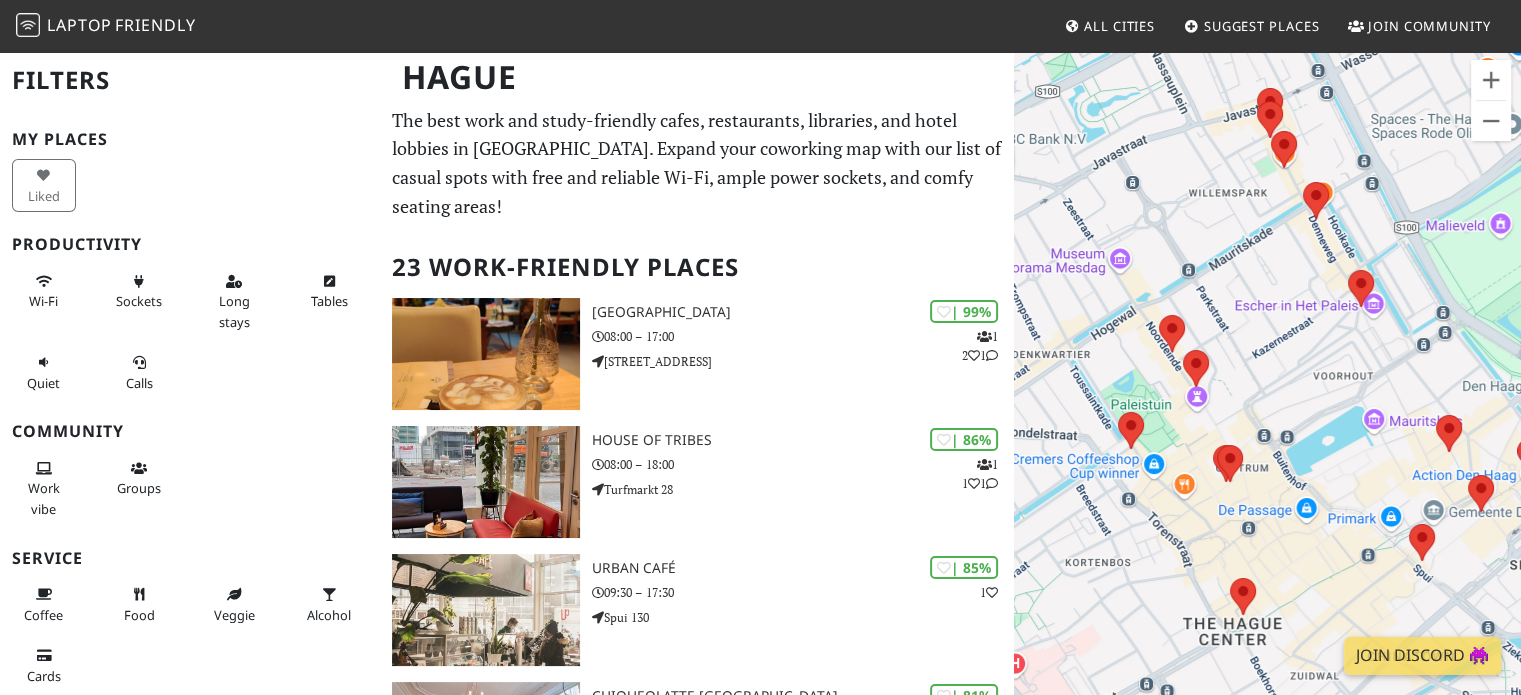 drag, startPoint x: 1277, startPoint y: 427, endPoint x: 1177, endPoint y: 531, distance: 144.27751 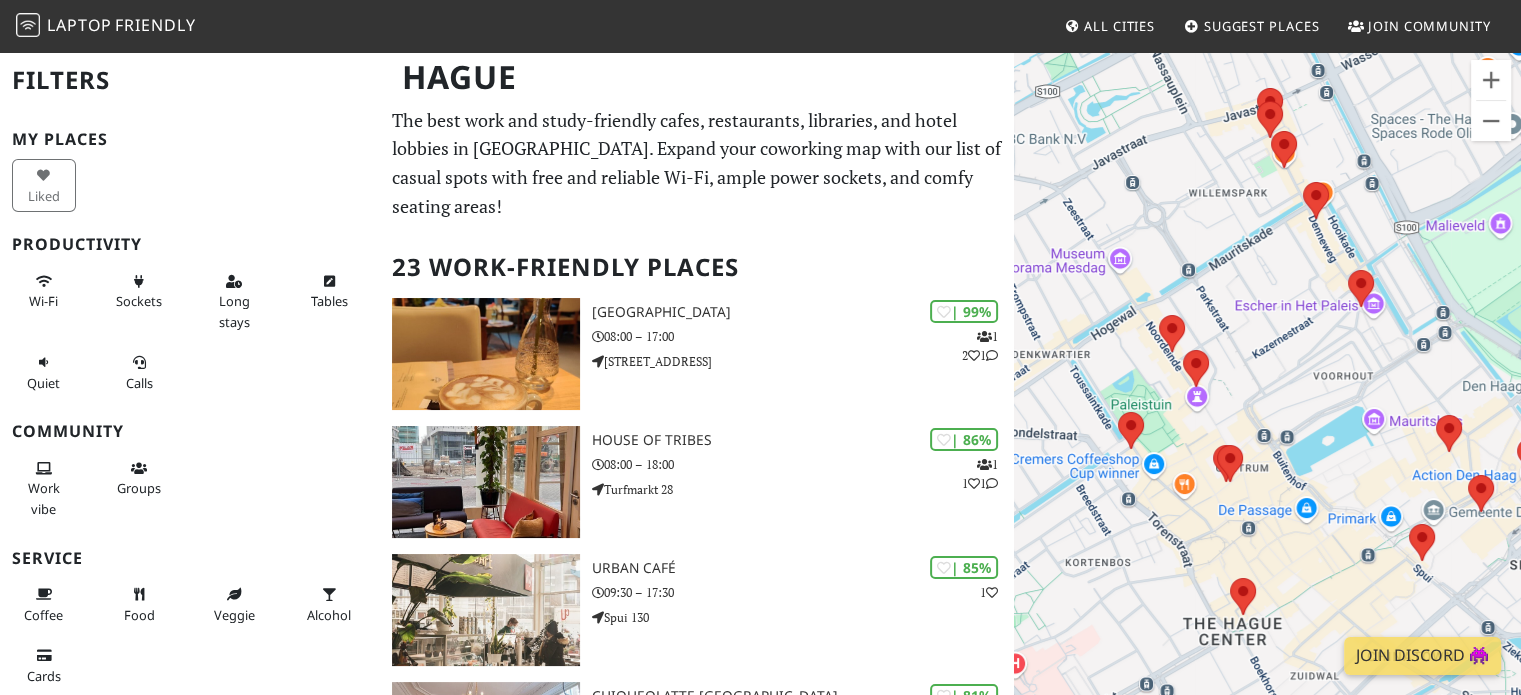click on "To navigate, press the arrow keys." at bounding box center [1267, 397] 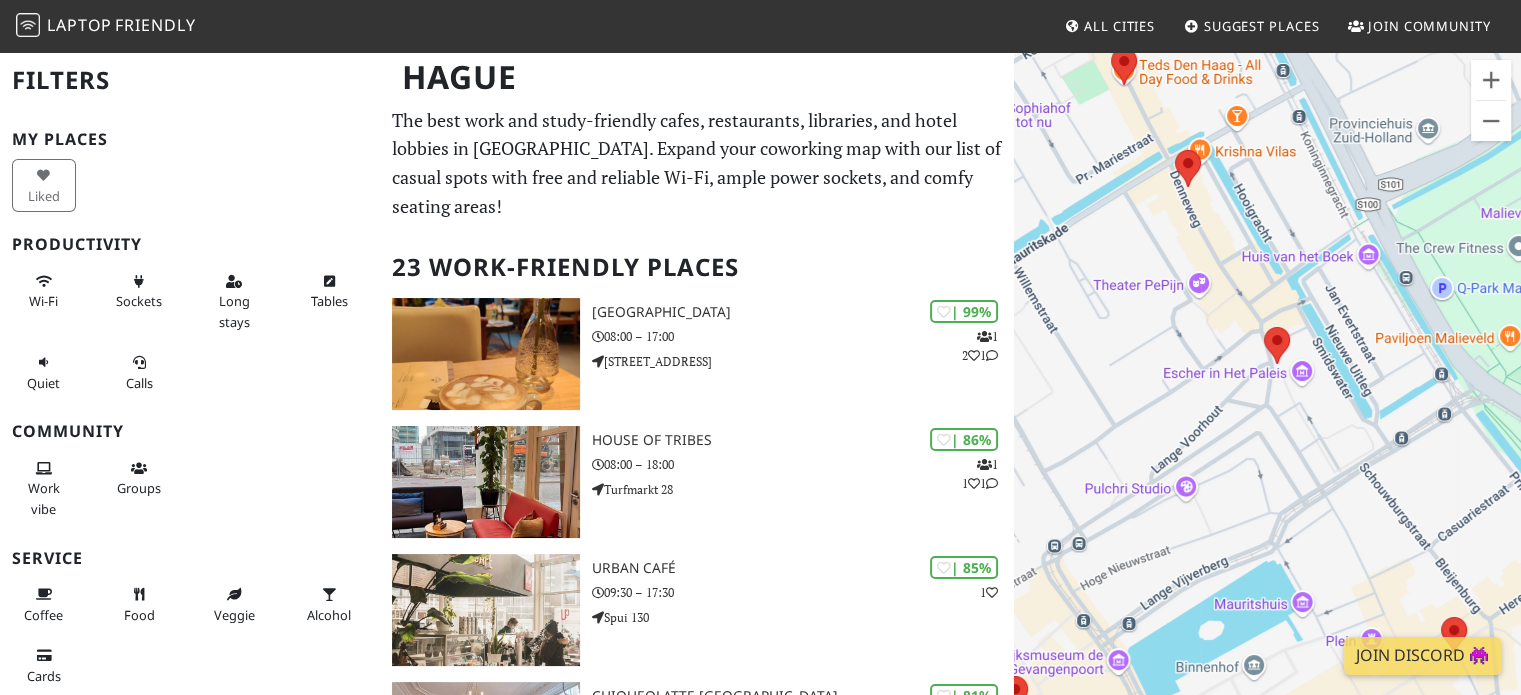 drag, startPoint x: 1233, startPoint y: 314, endPoint x: 1056, endPoint y: 483, distance: 244.72433 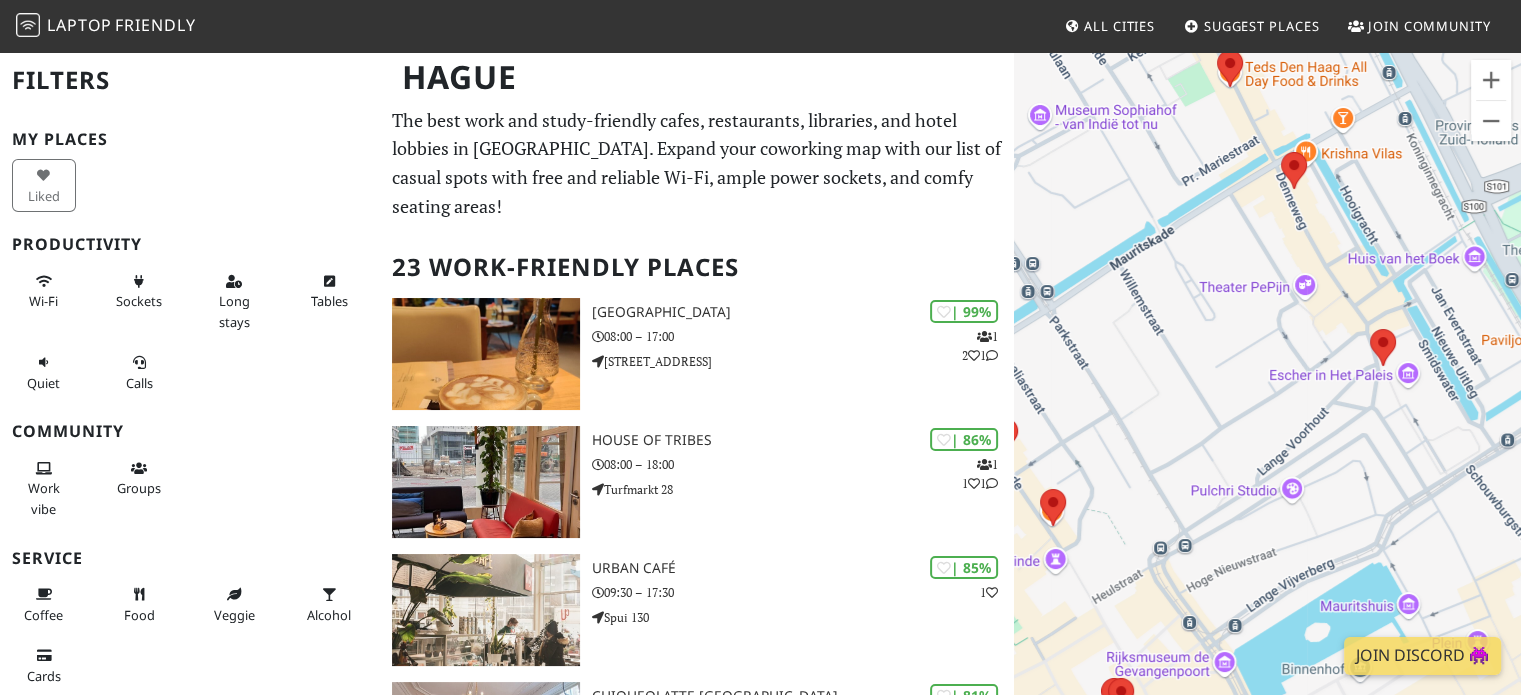 drag, startPoint x: 1128, startPoint y: 409, endPoint x: 1288, endPoint y: 391, distance: 161.00932 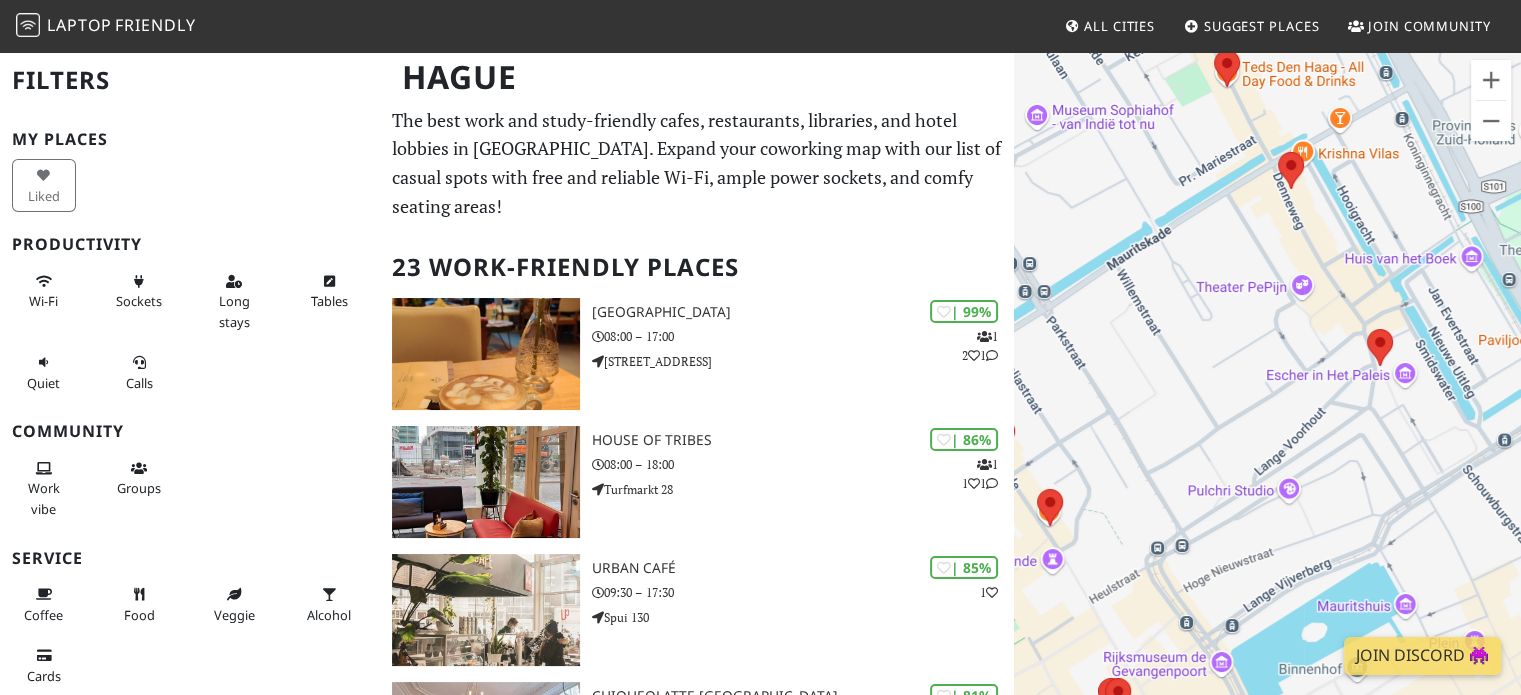drag, startPoint x: 1228, startPoint y: 417, endPoint x: 1440, endPoint y: 301, distance: 241.66092 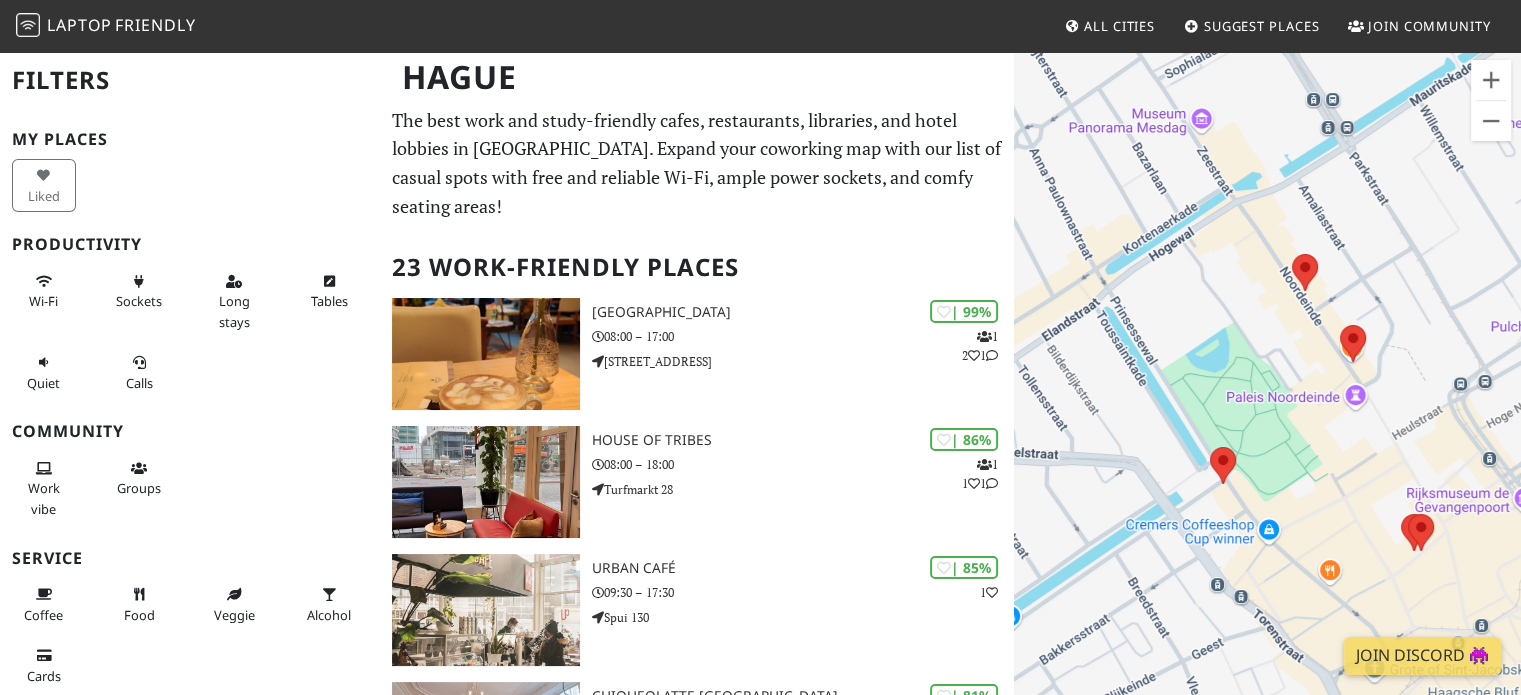 click on "To navigate, press the arrow keys." at bounding box center [1267, 397] 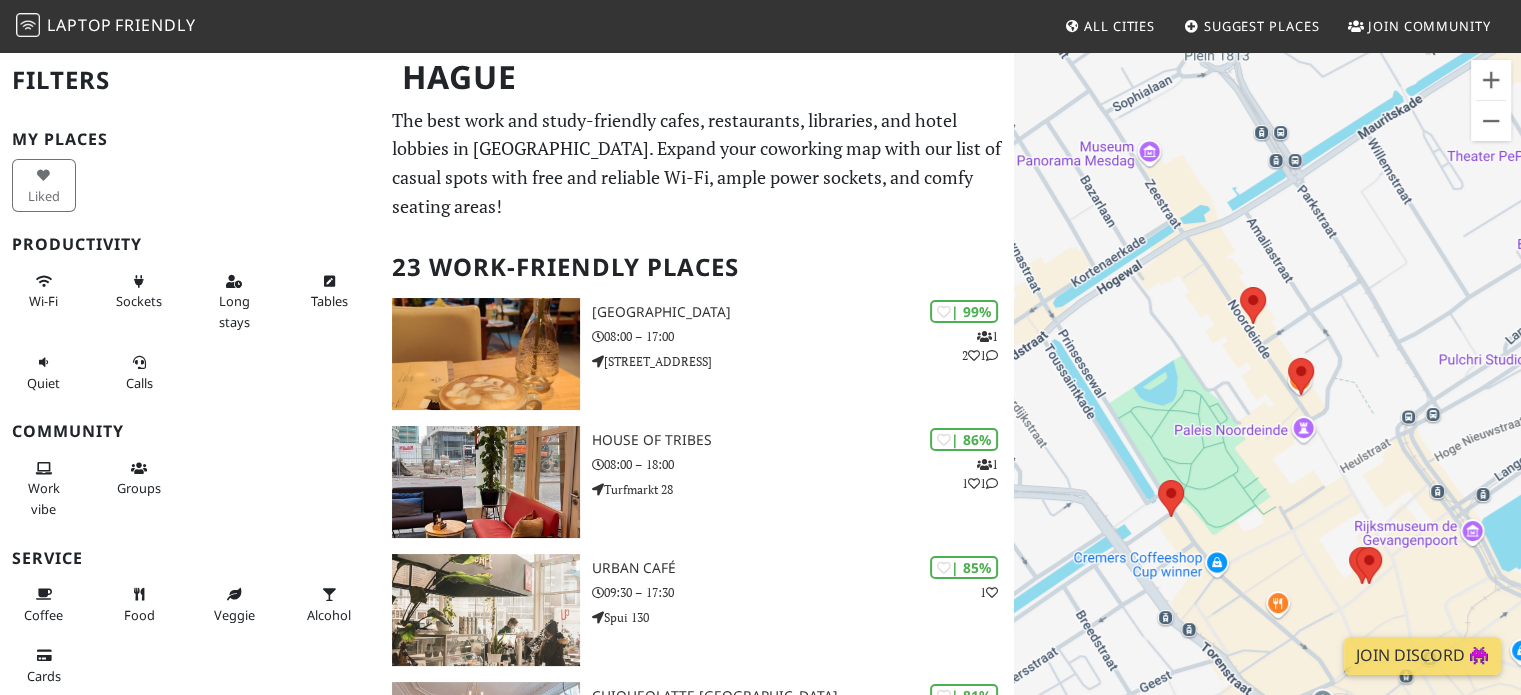 drag, startPoint x: 1440, startPoint y: 301, endPoint x: 1234, endPoint y: 435, distance: 245.74783 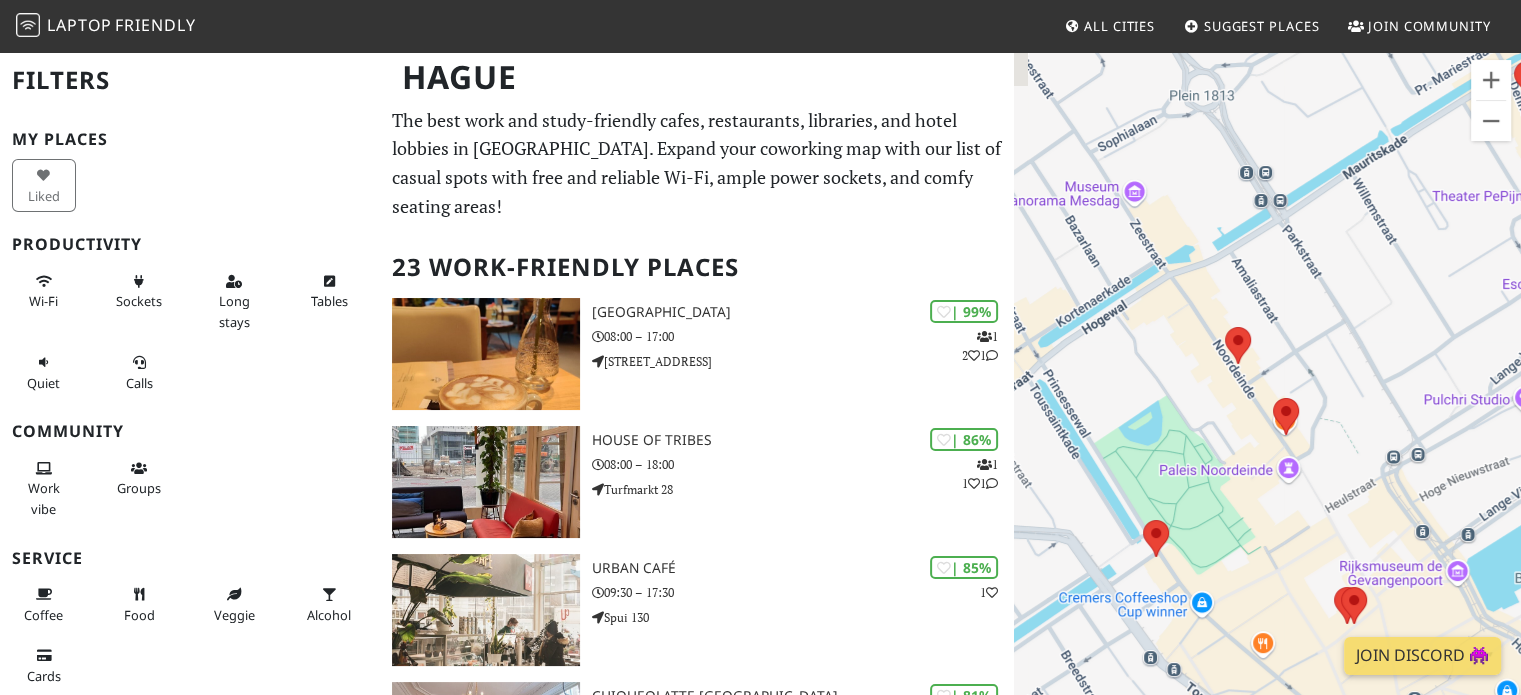 drag, startPoint x: 1265, startPoint y: 411, endPoint x: 1415, endPoint y: 350, distance: 161.929 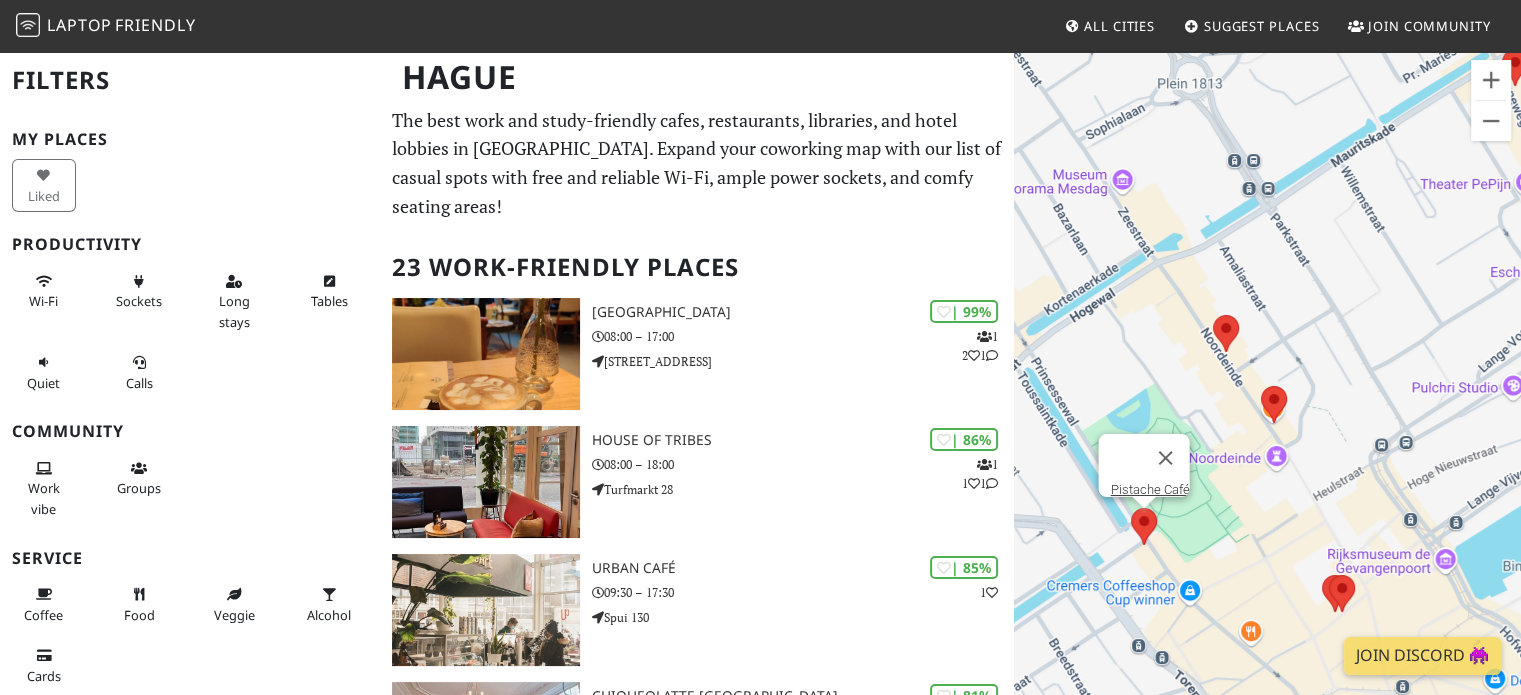 click at bounding box center (1131, 508) 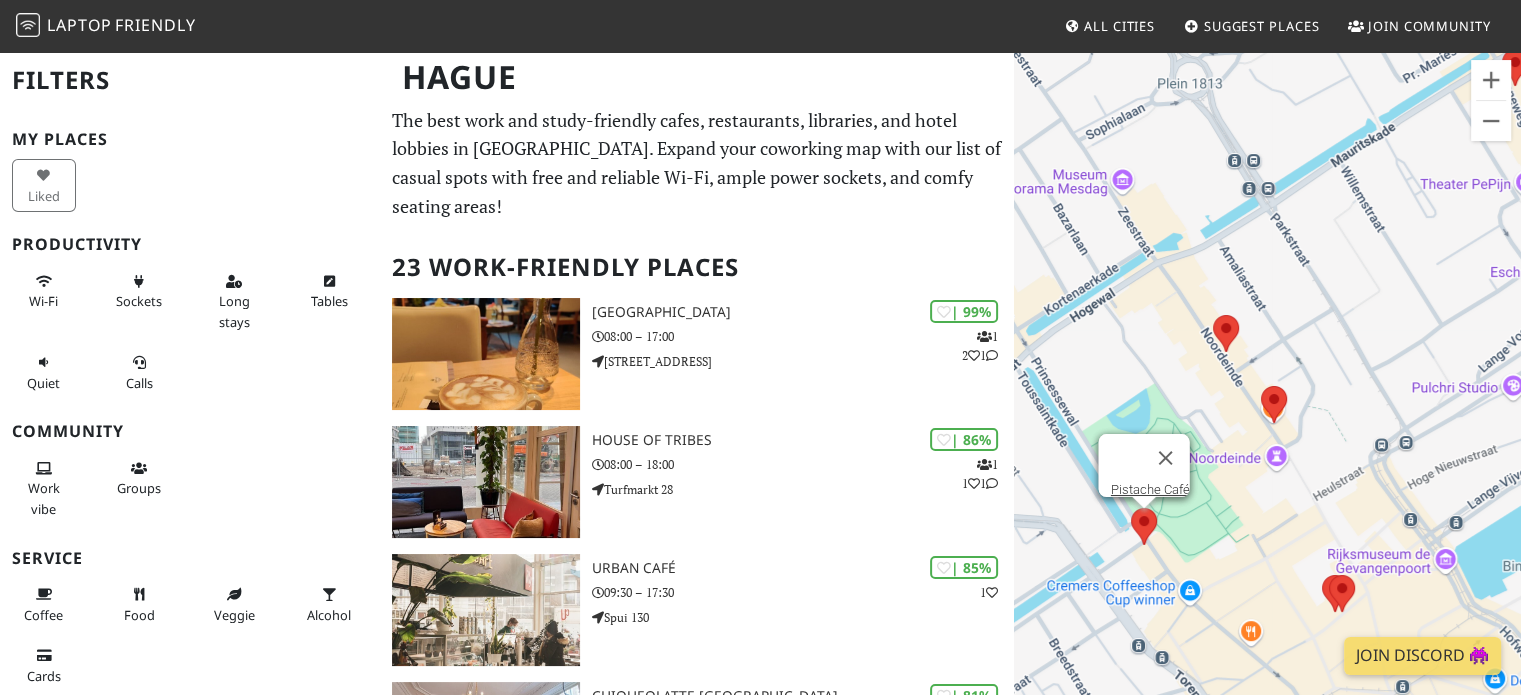 click at bounding box center (1131, 508) 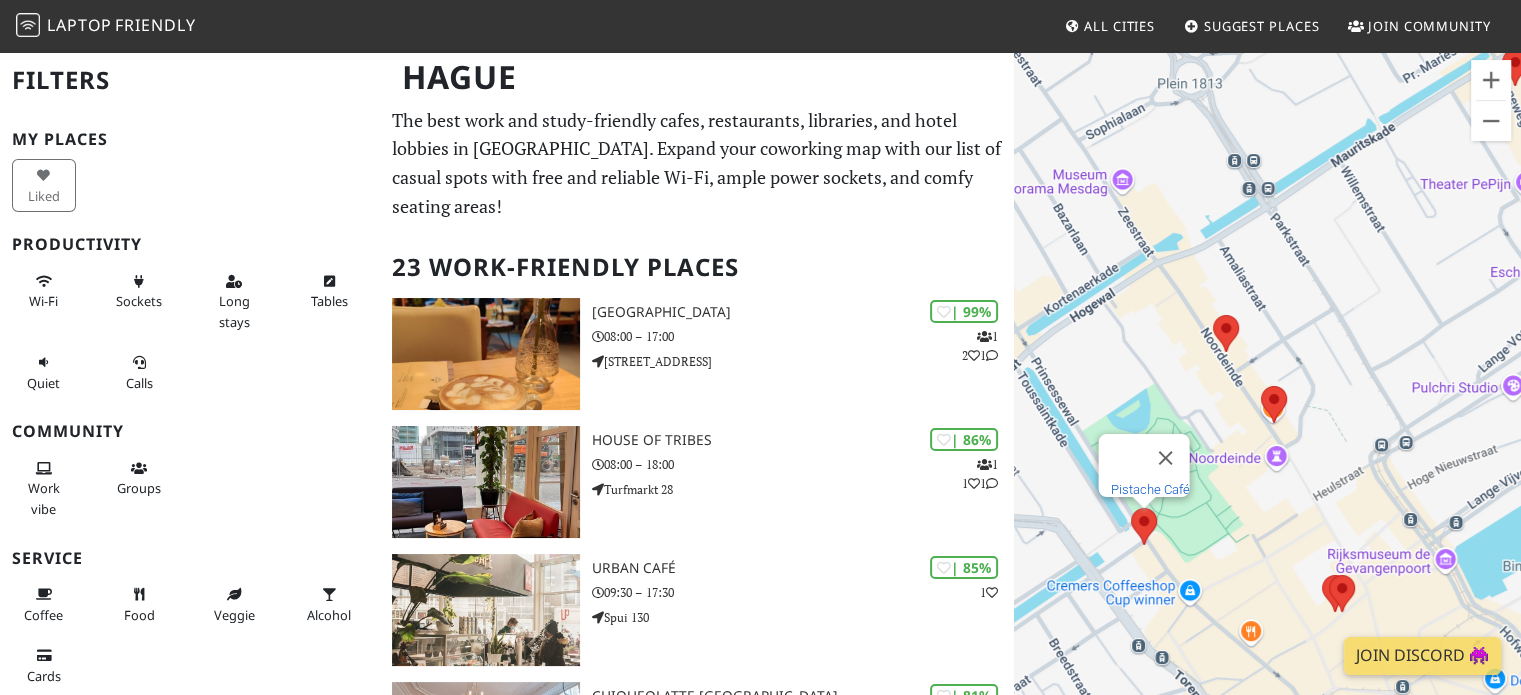 click on "Pistache Café" at bounding box center [1149, 489] 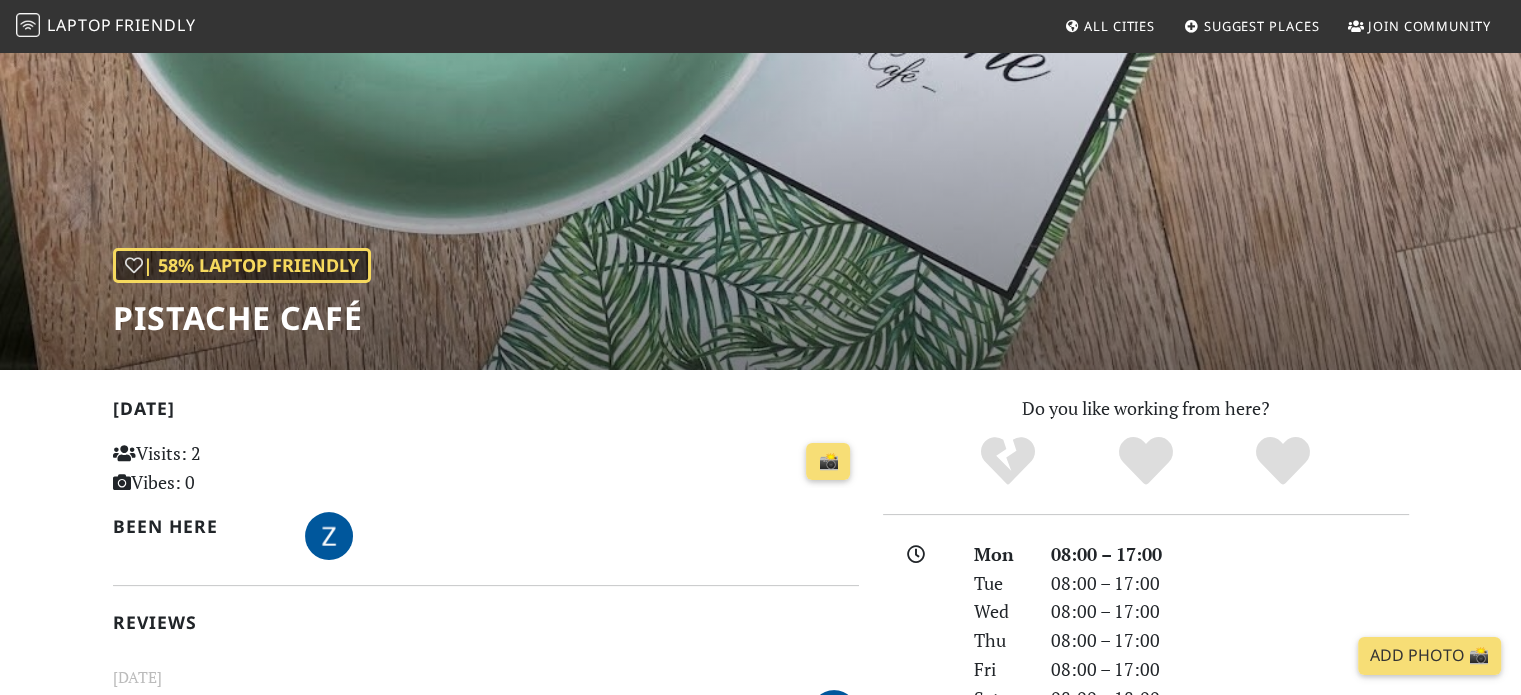 scroll, scrollTop: 66, scrollLeft: 0, axis: vertical 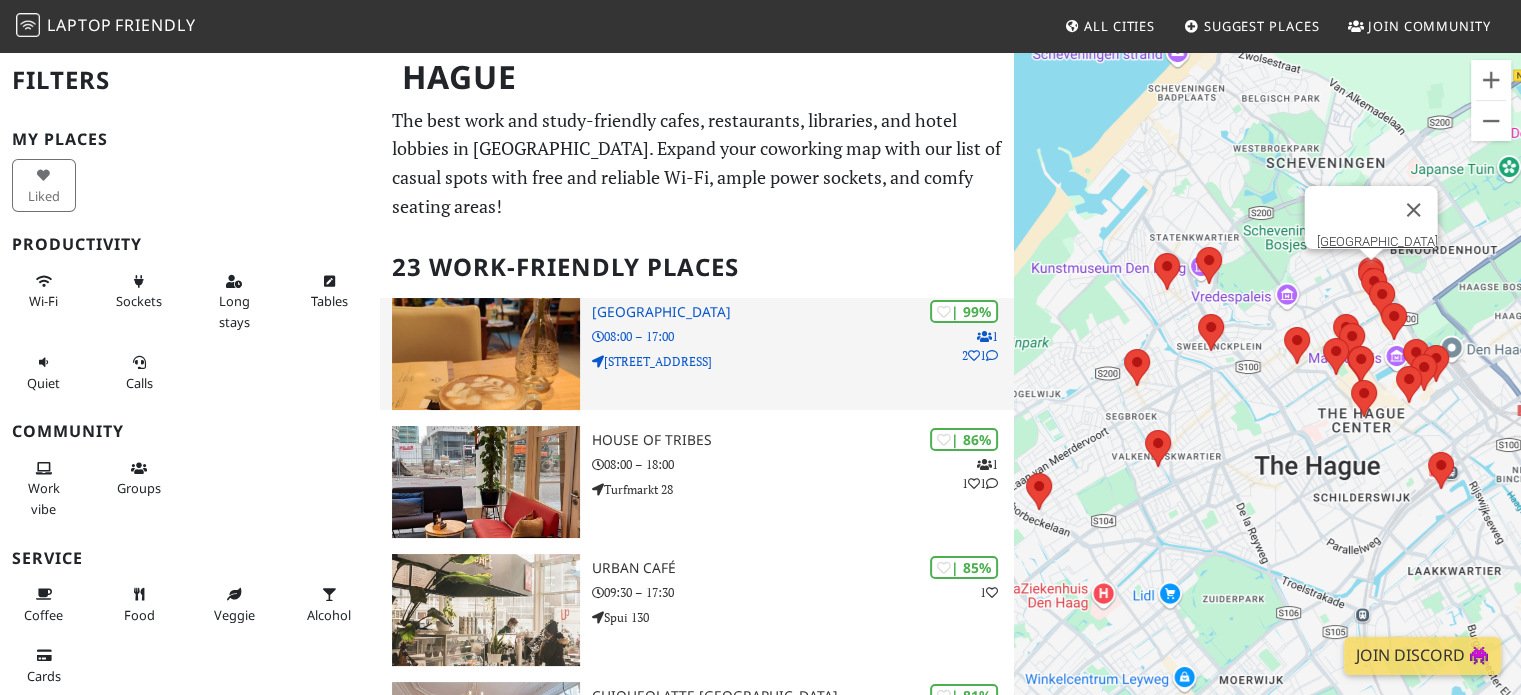 click on "08:00 – 17:00" at bounding box center (803, 336) 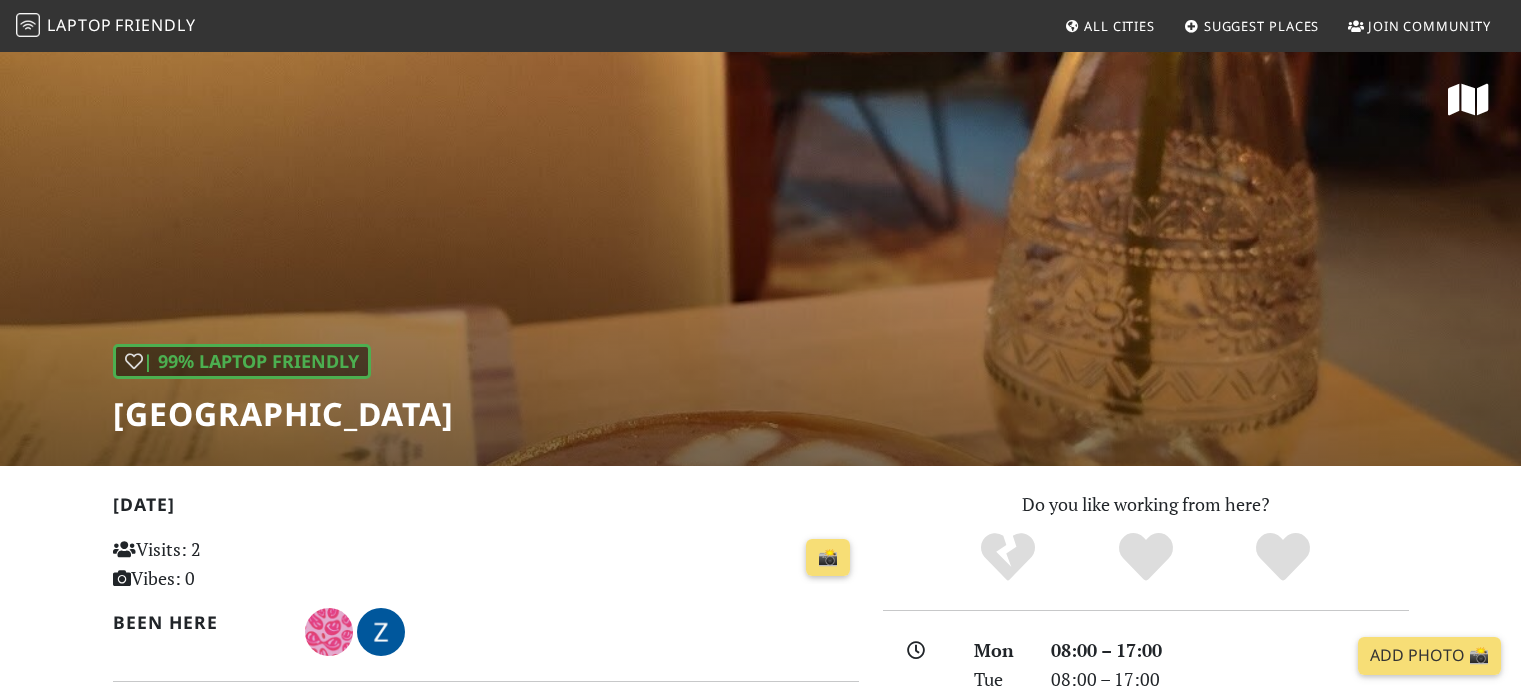 scroll, scrollTop: 0, scrollLeft: 0, axis: both 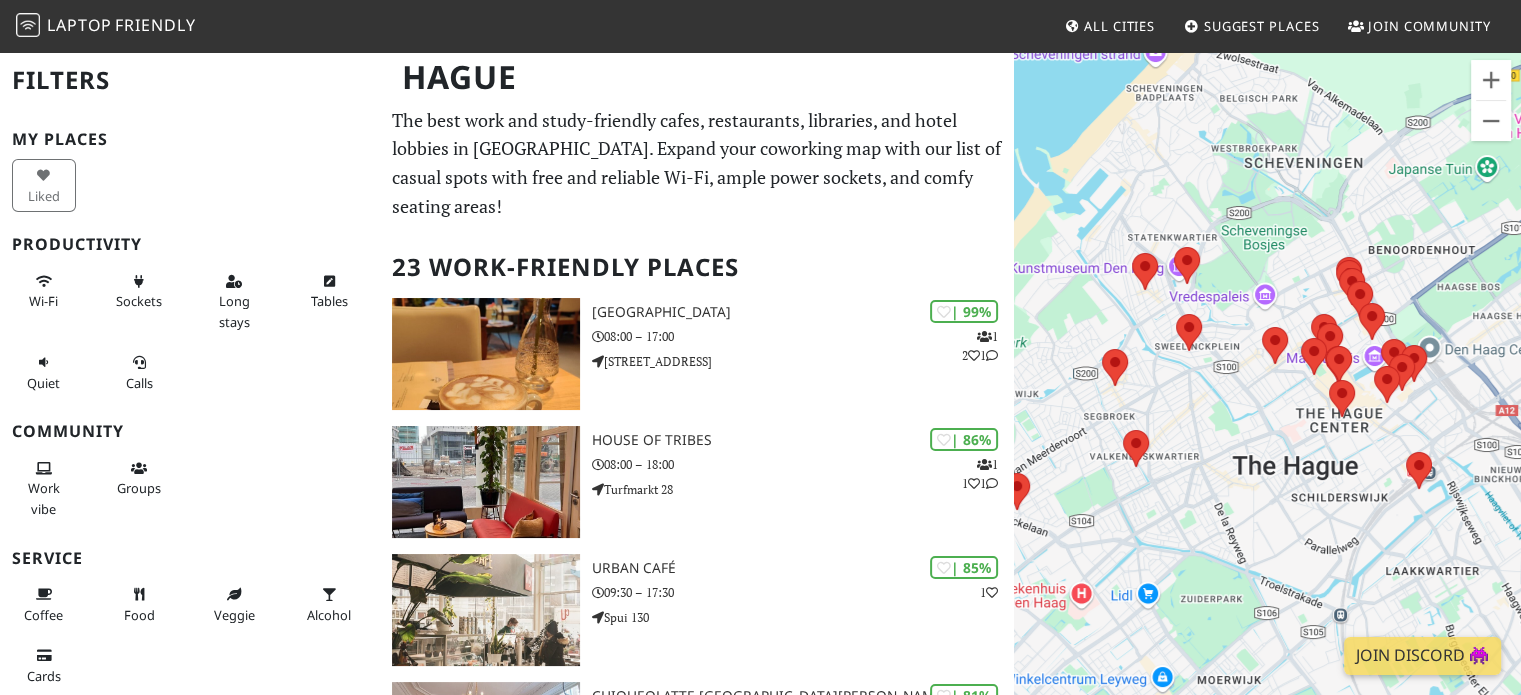 click on "To navigate, press the arrow keys." at bounding box center (1267, 397) 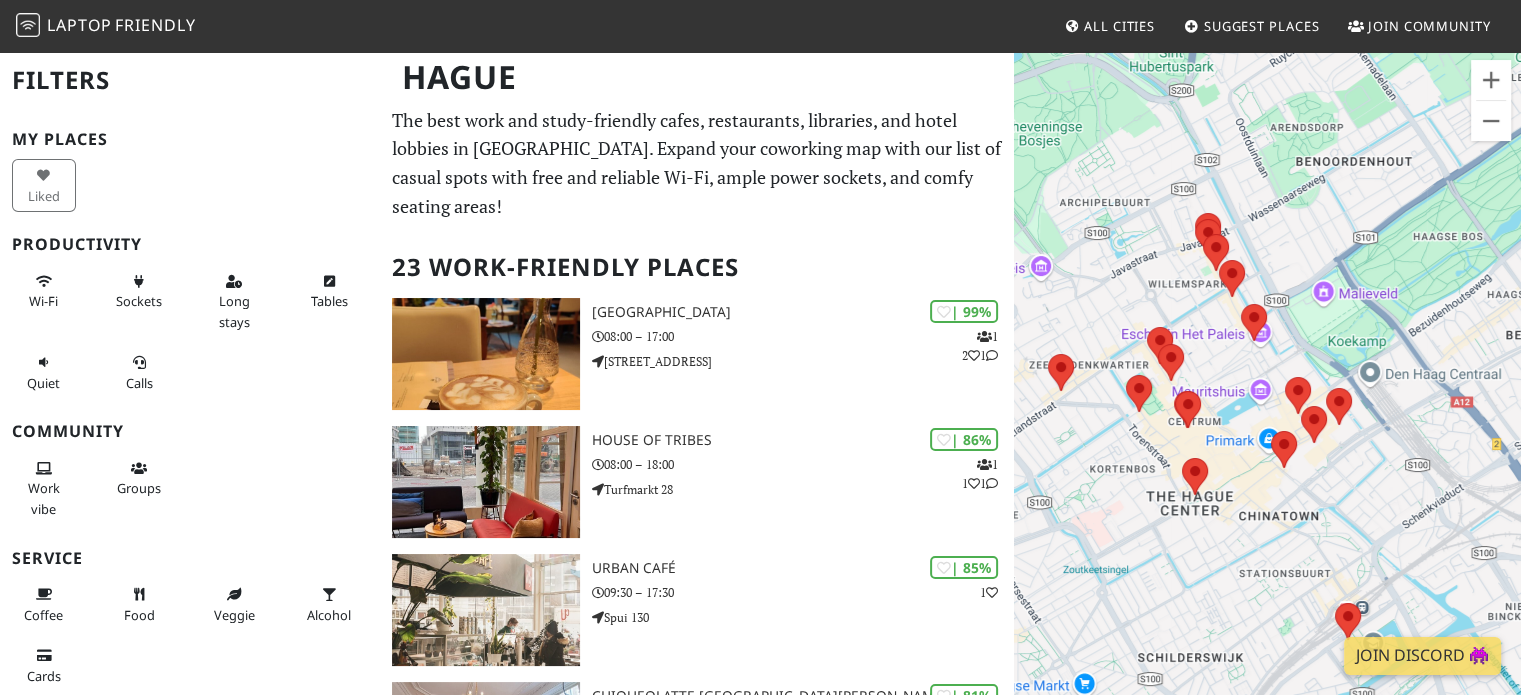 drag, startPoint x: 1315, startPoint y: 377, endPoint x: 1071, endPoint y: 456, distance: 256.47028 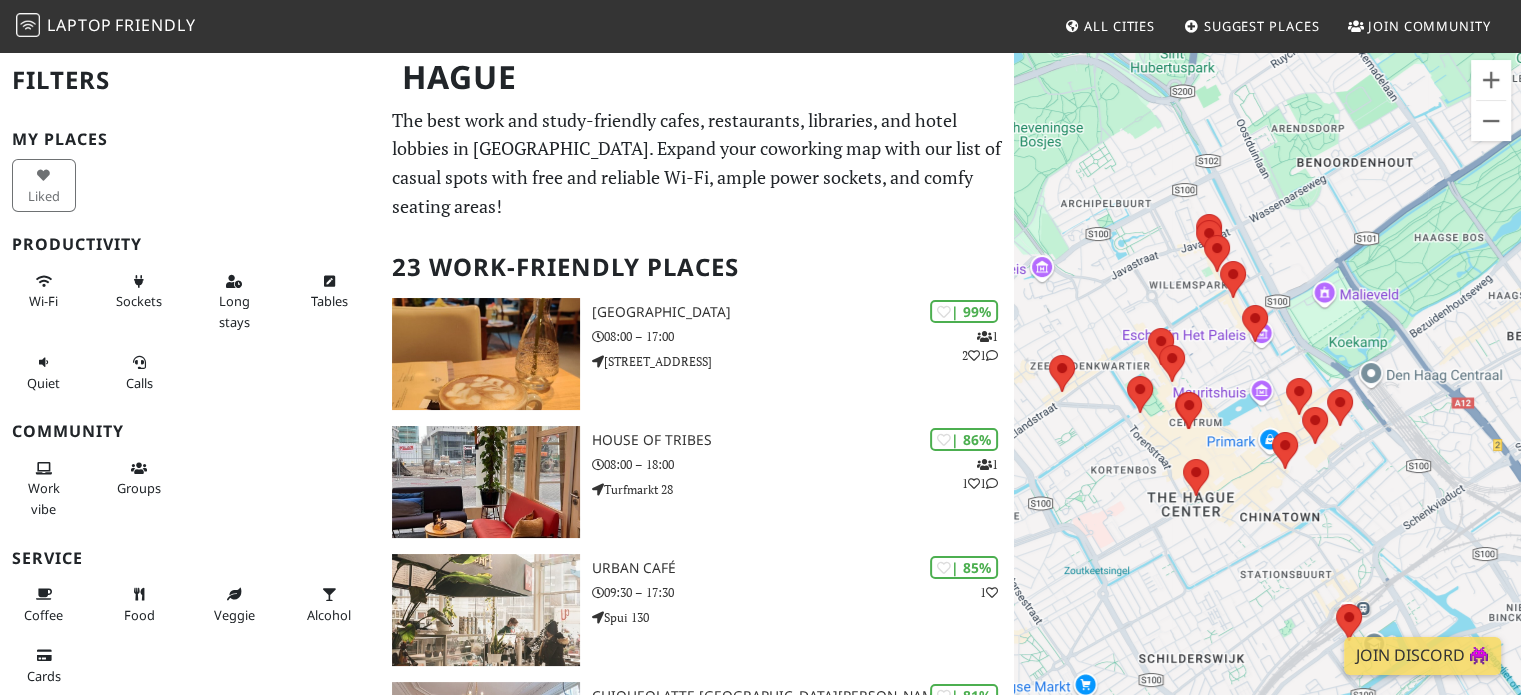click on "To navigate, press the arrow keys." at bounding box center (1267, 397) 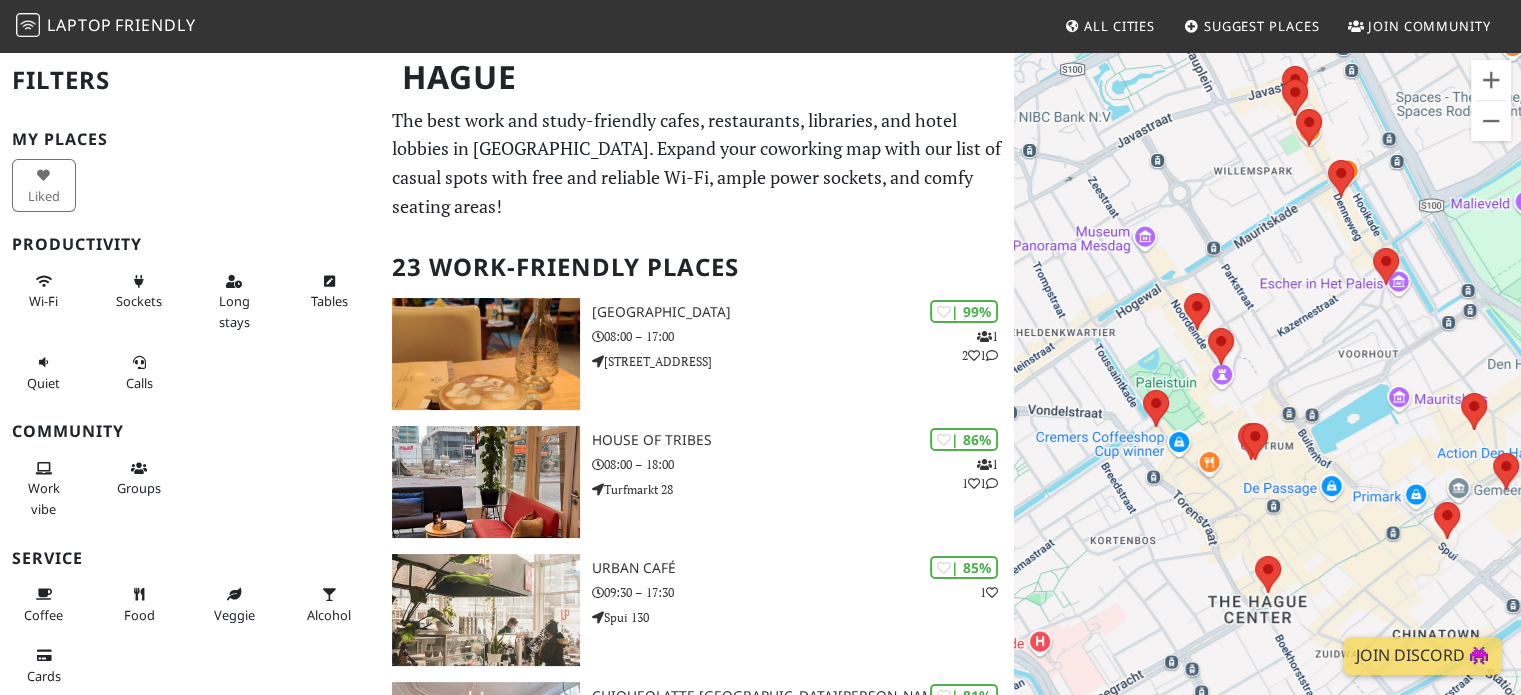 drag, startPoint x: 1362, startPoint y: 342, endPoint x: 1303, endPoint y: 405, distance: 86.313385 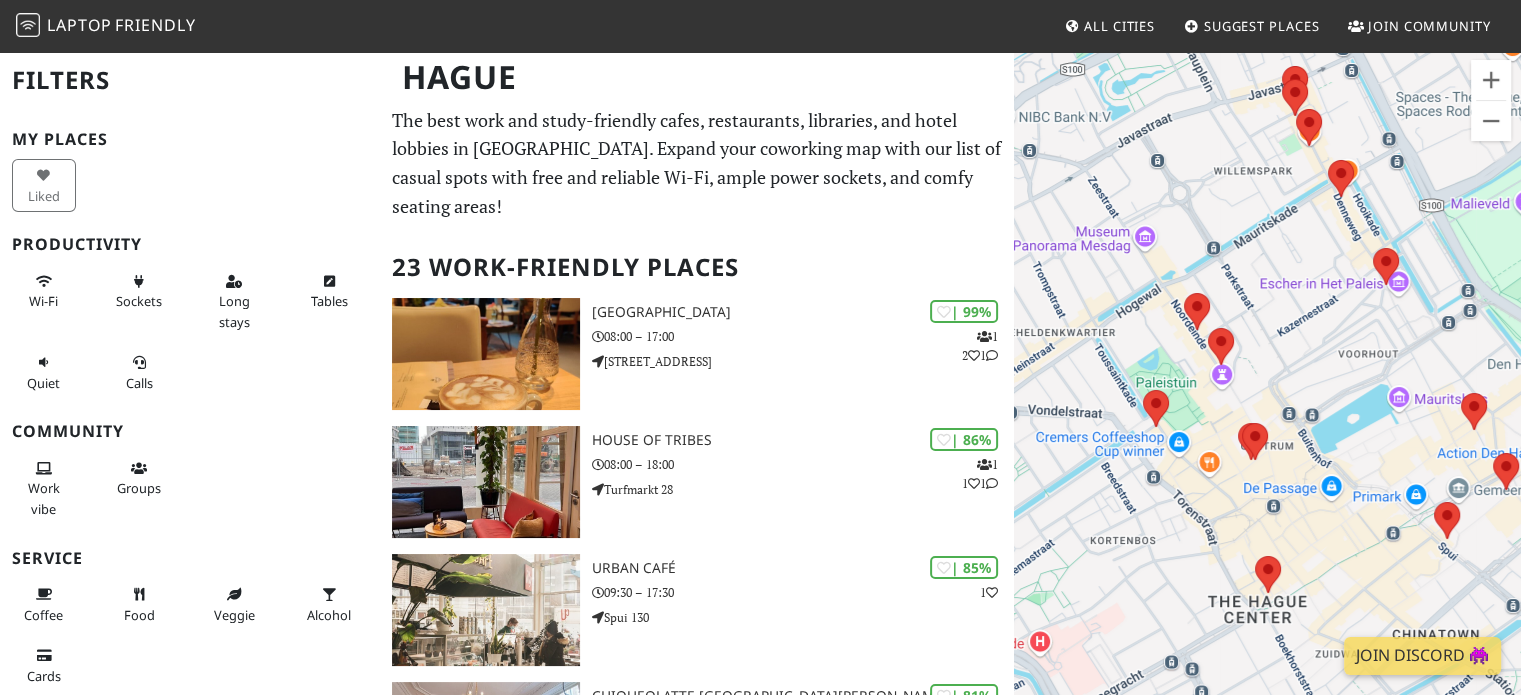 click on "To navigate, press the arrow keys." at bounding box center (1267, 397) 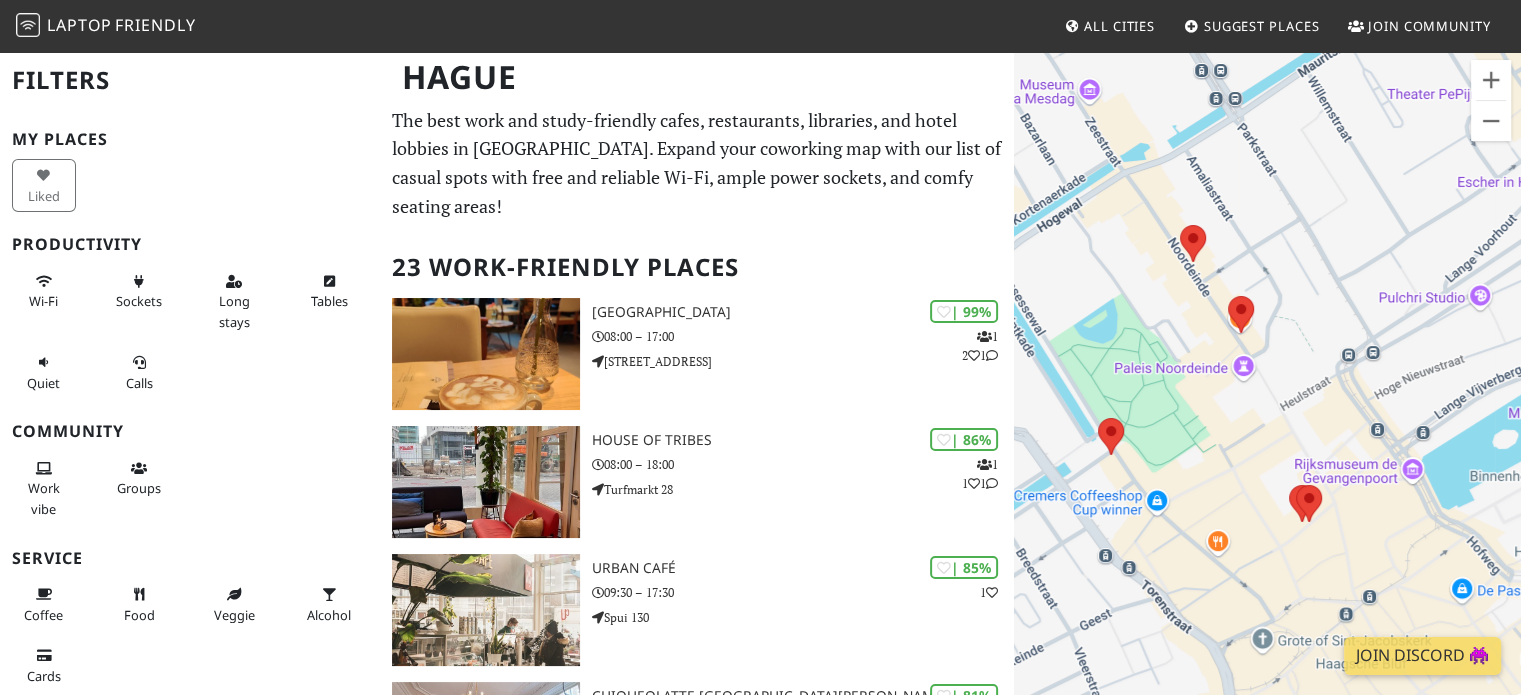 drag, startPoint x: 1212, startPoint y: 442, endPoint x: 1281, endPoint y: 422, distance: 71.8401 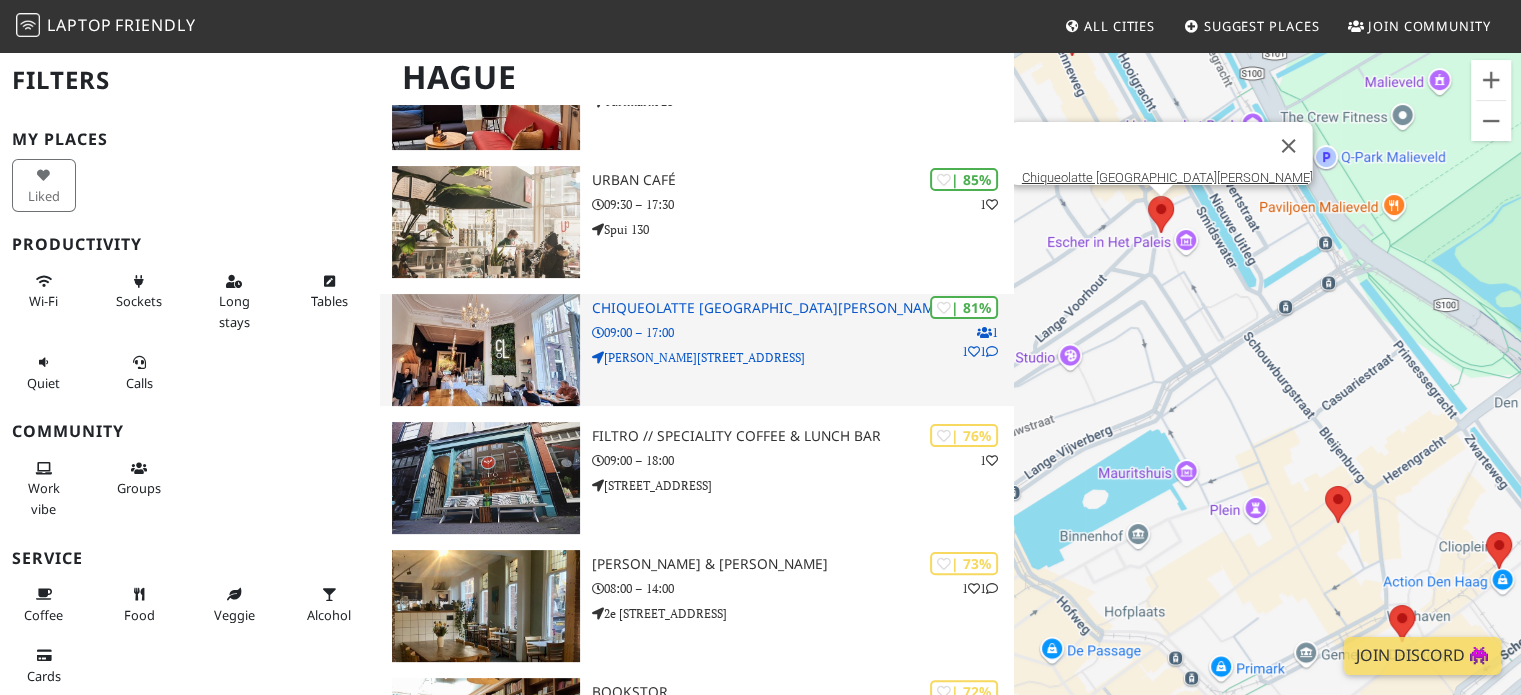 scroll, scrollTop: 388, scrollLeft: 0, axis: vertical 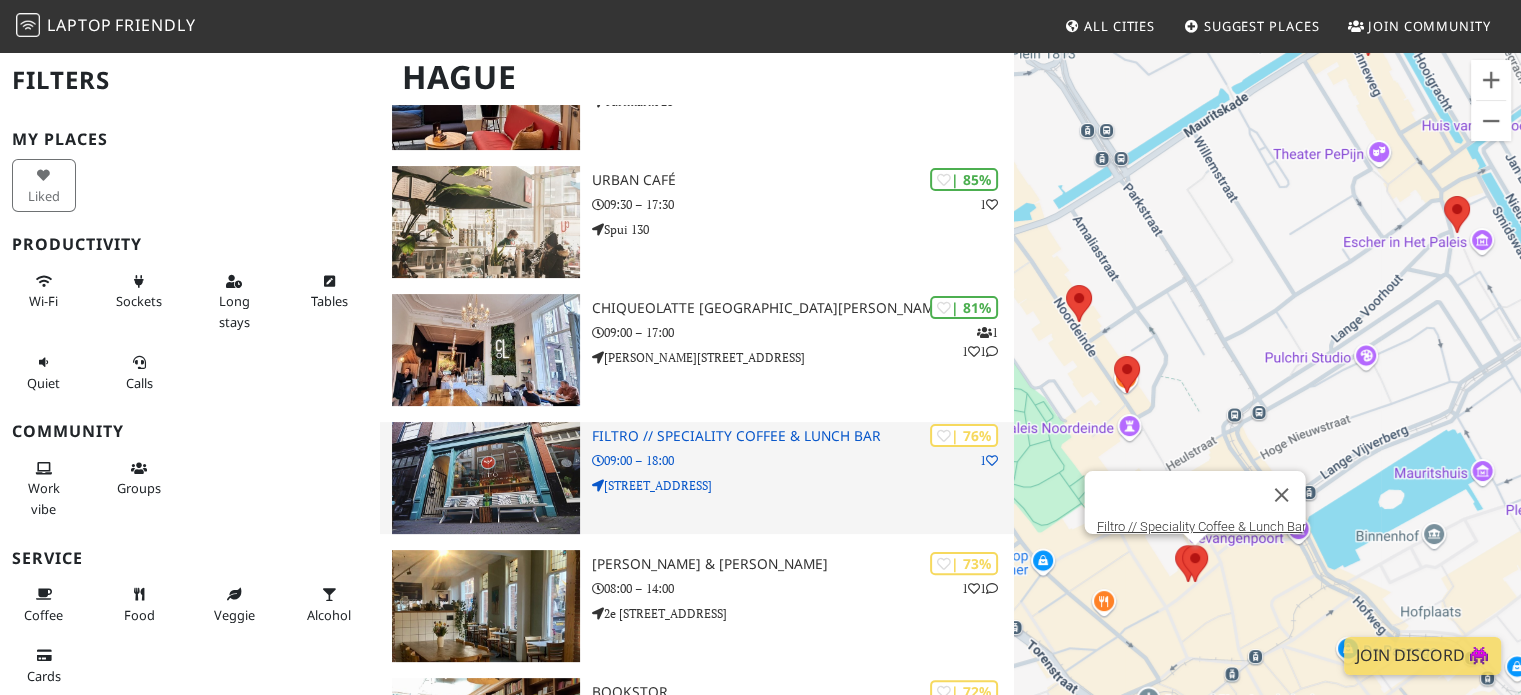 click on "09:00 – 18:00" at bounding box center (803, 460) 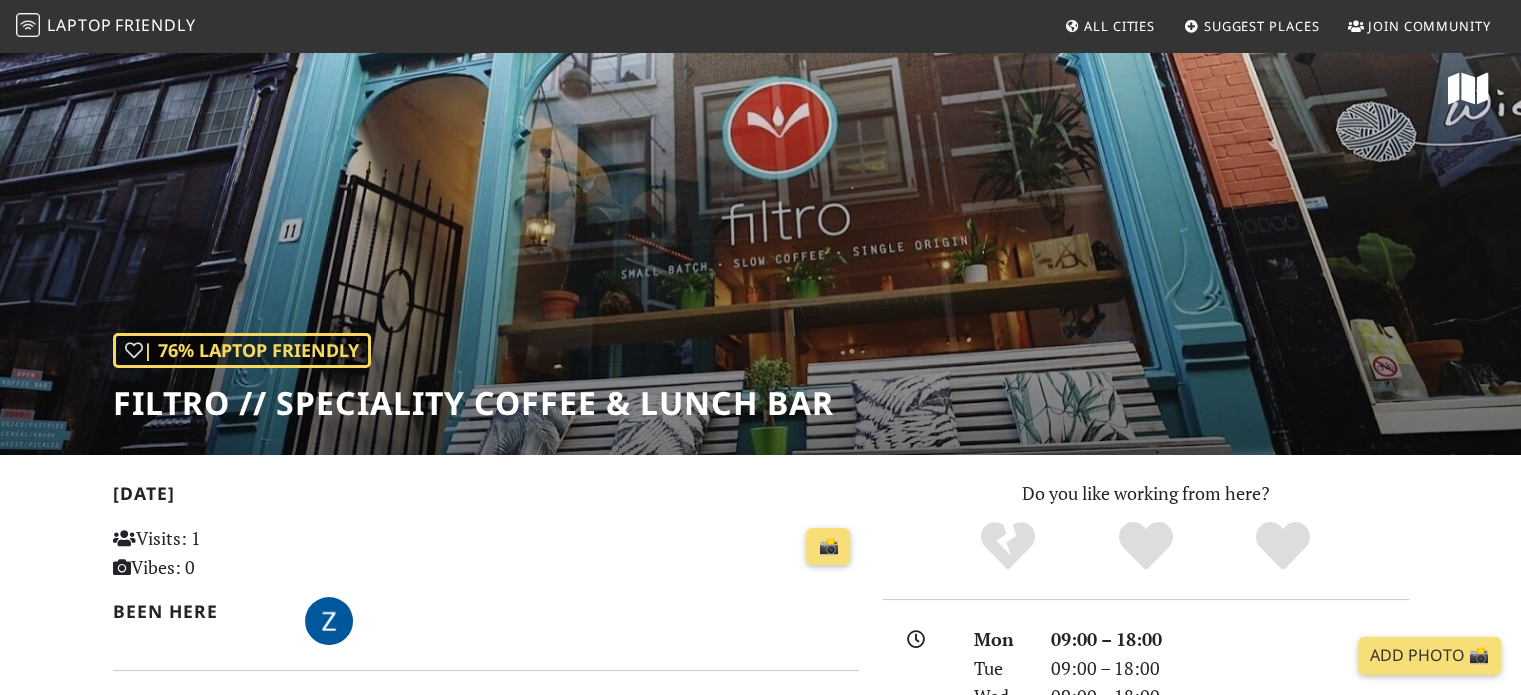 scroll, scrollTop: 0, scrollLeft: 0, axis: both 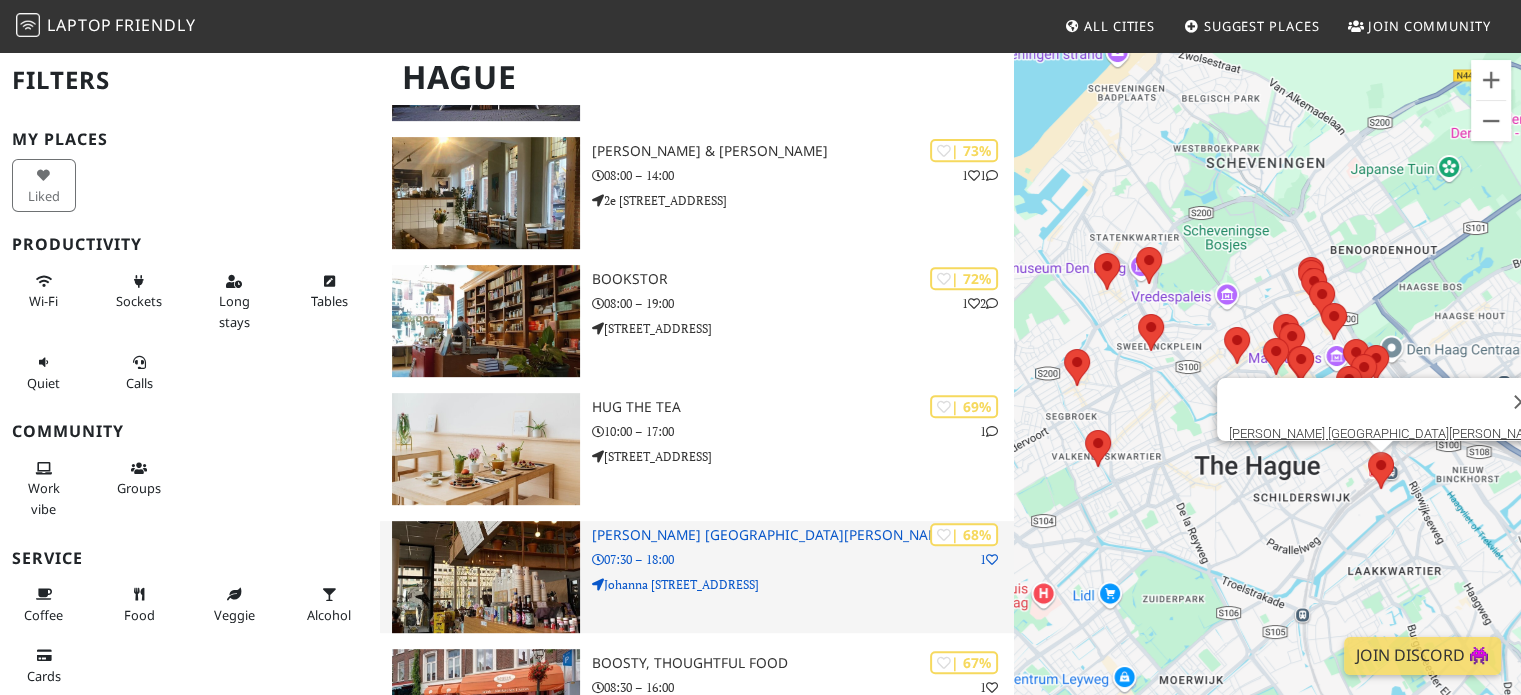 click on "Johanna [STREET_ADDRESS]" at bounding box center (803, 584) 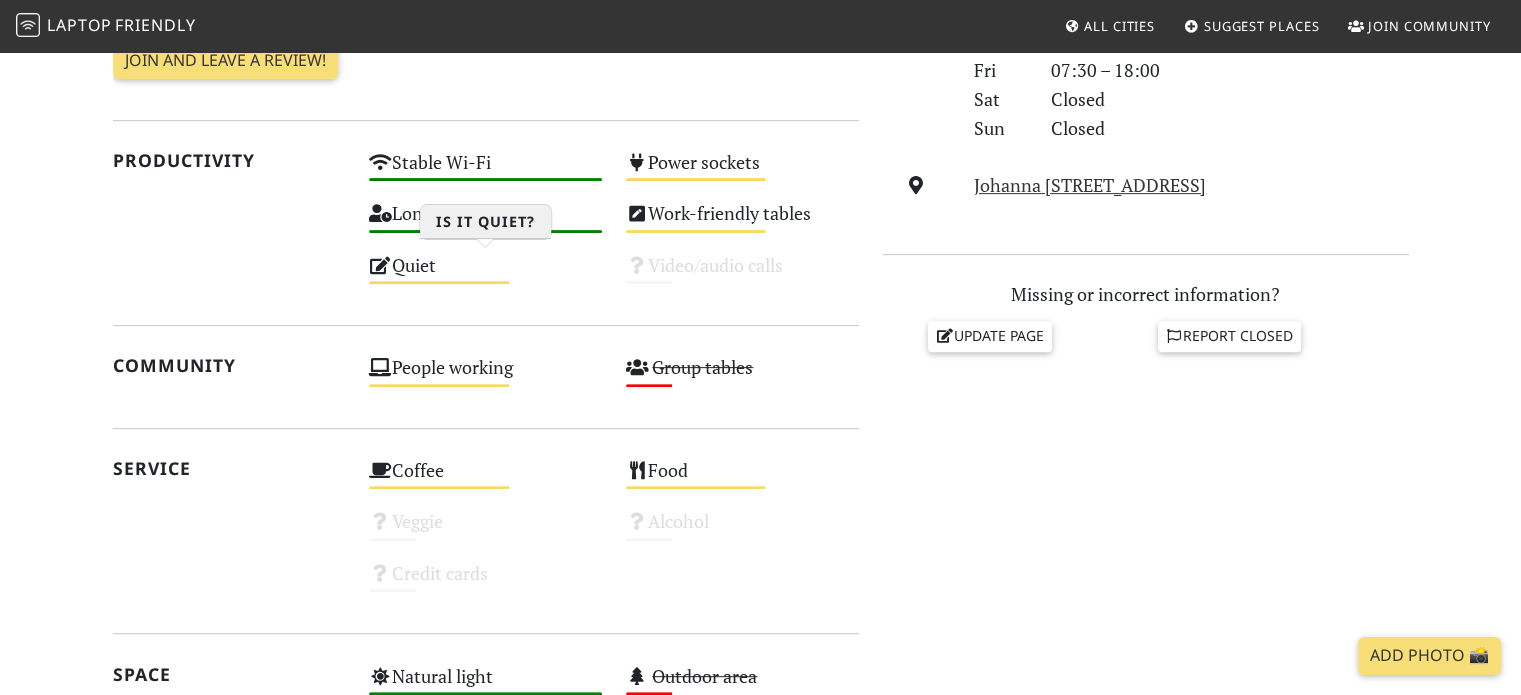 scroll, scrollTop: 696, scrollLeft: 0, axis: vertical 